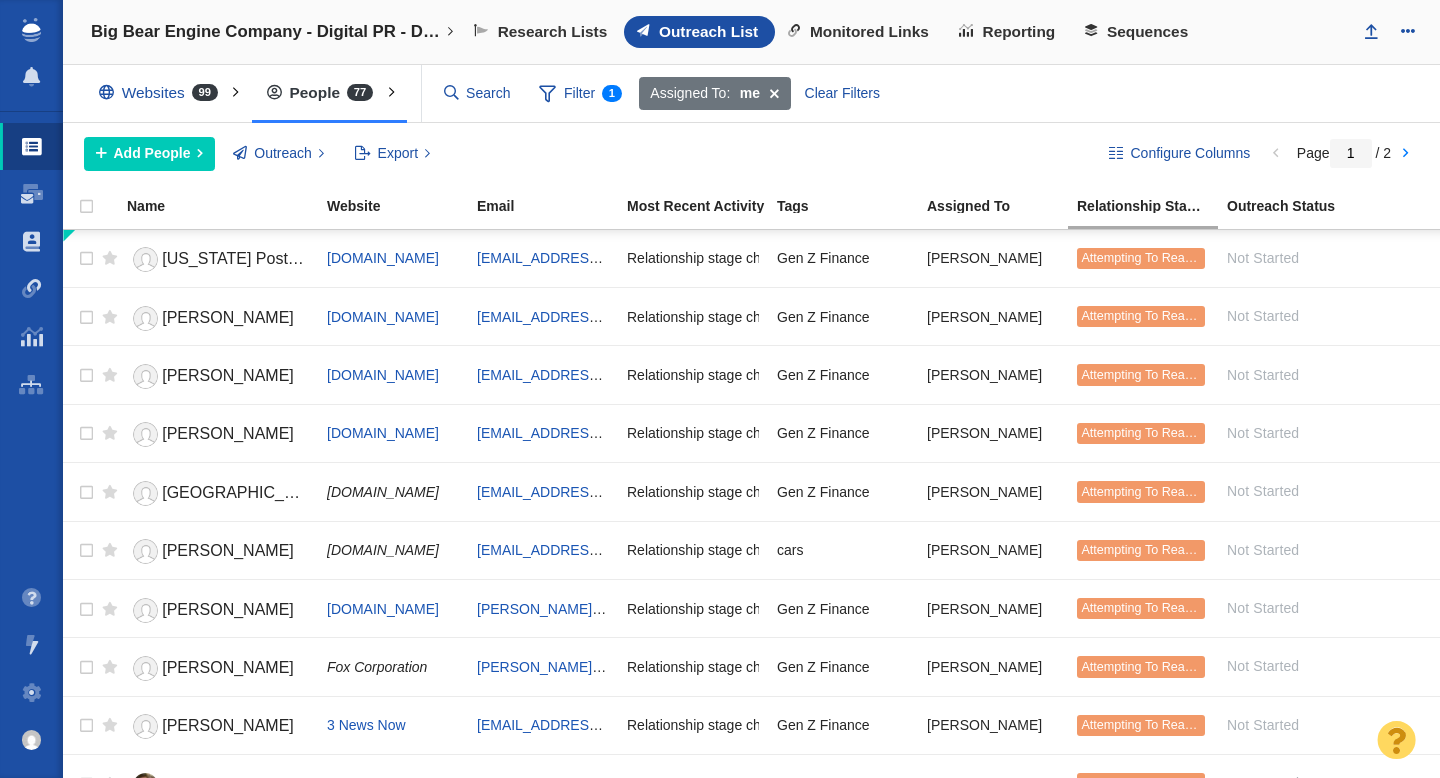 scroll, scrollTop: 0, scrollLeft: 0, axis: both 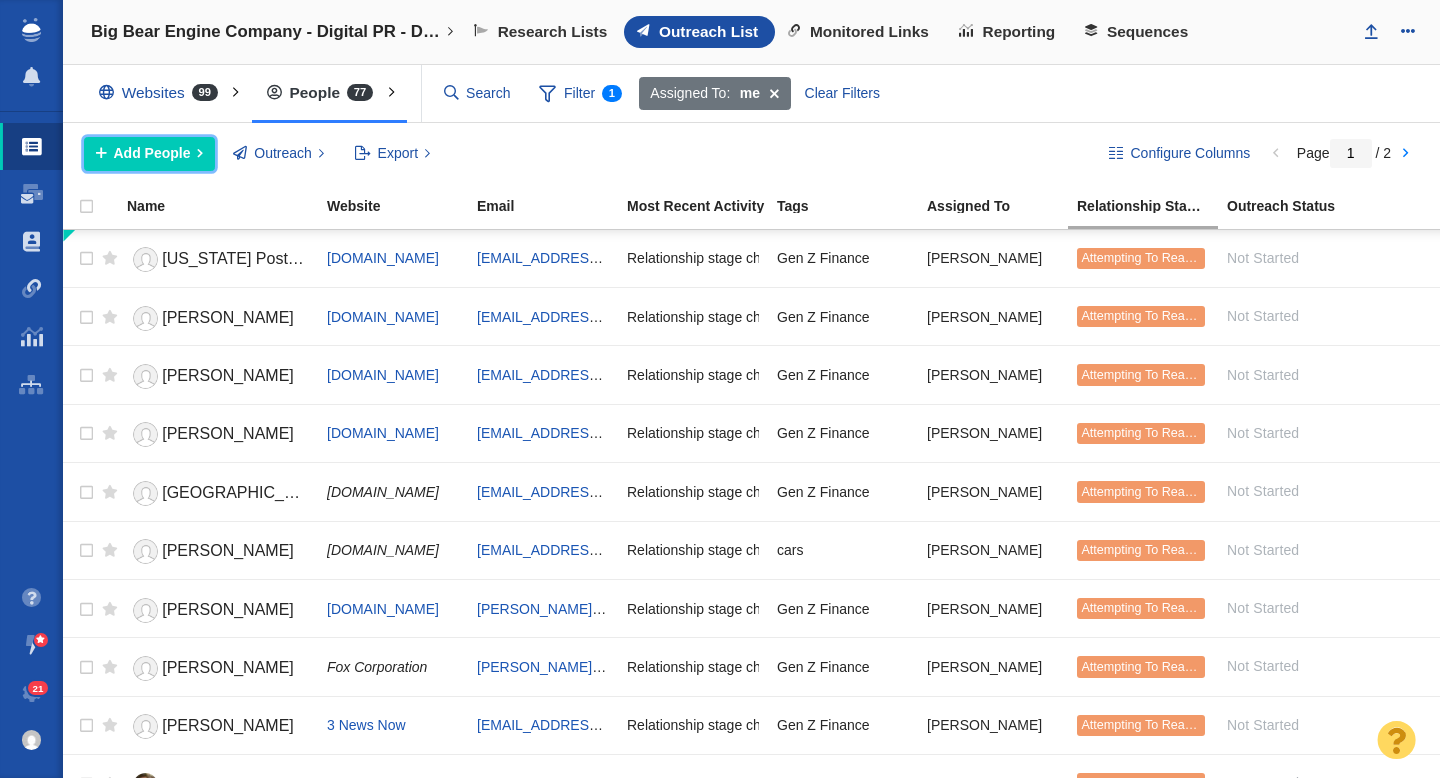 click on "Add People" at bounding box center (152, 153) 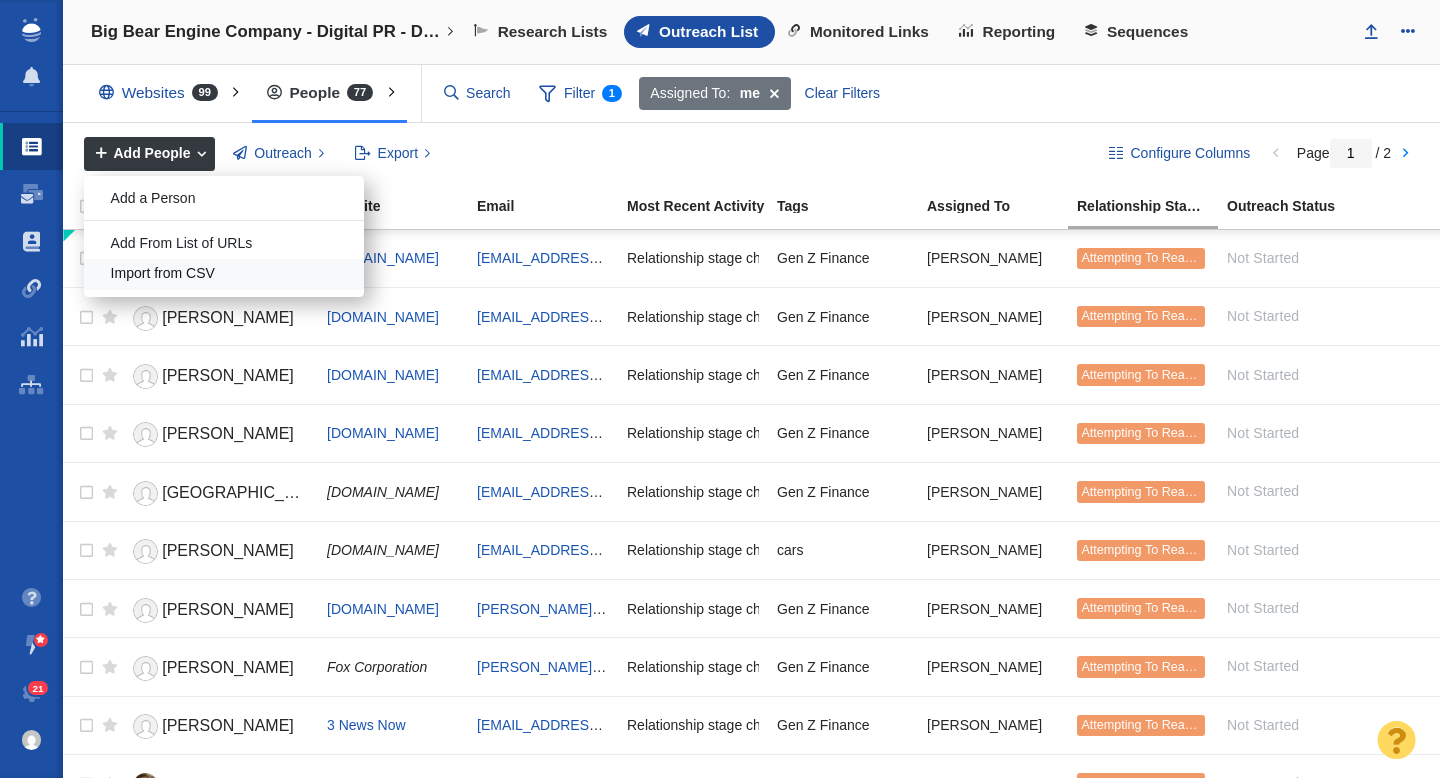 click on "Import from CSV" at bounding box center (224, 274) 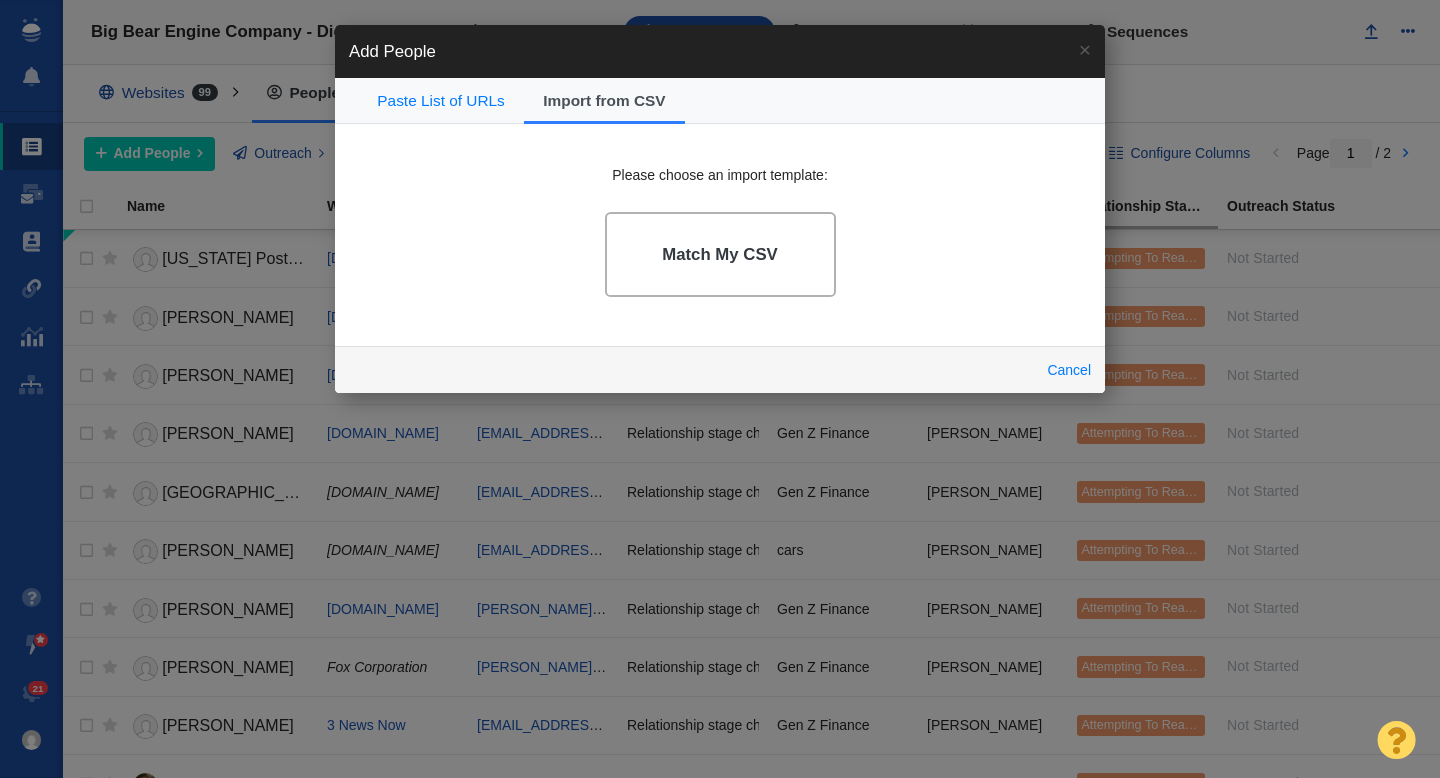 click on "Match My CSV" at bounding box center [720, 254] 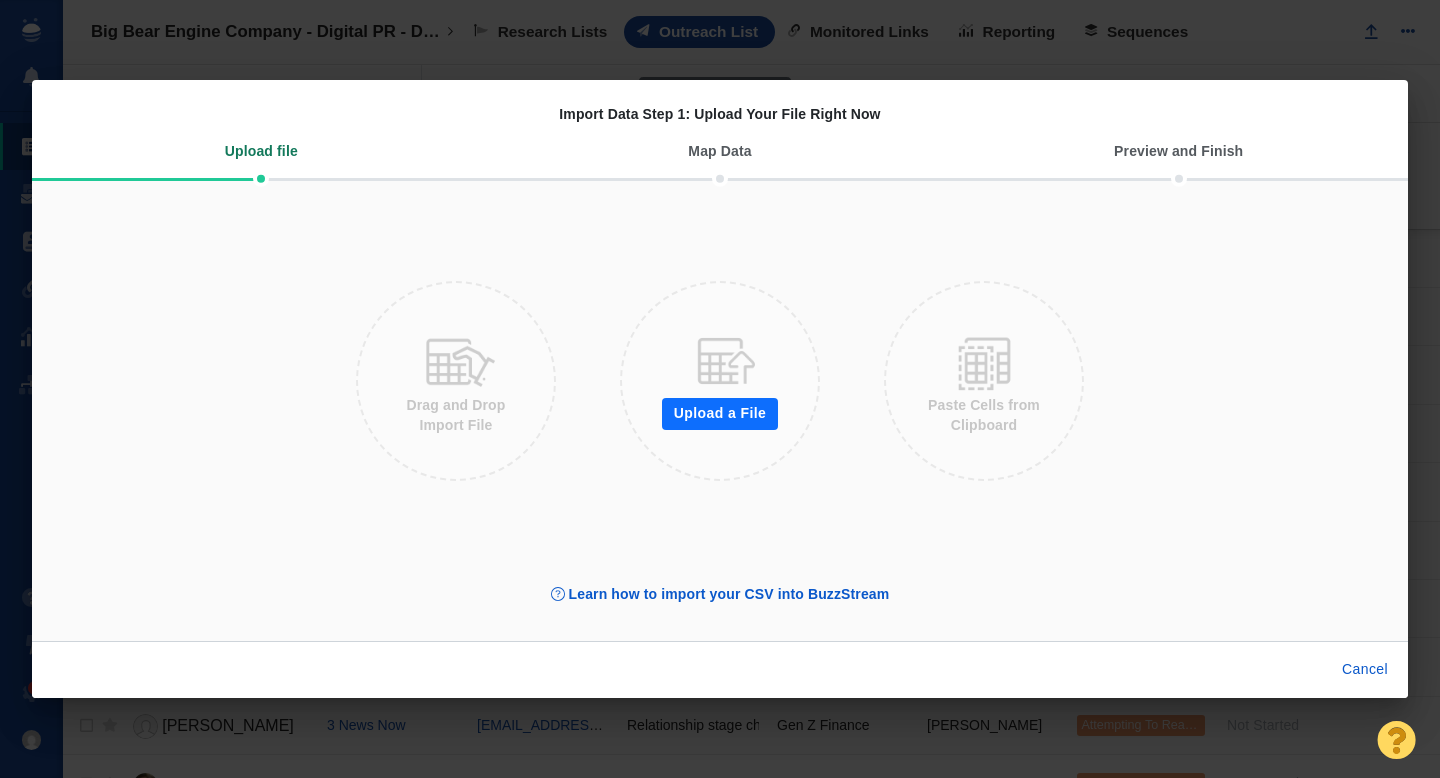 click on "Upload a File" at bounding box center [720, 414] 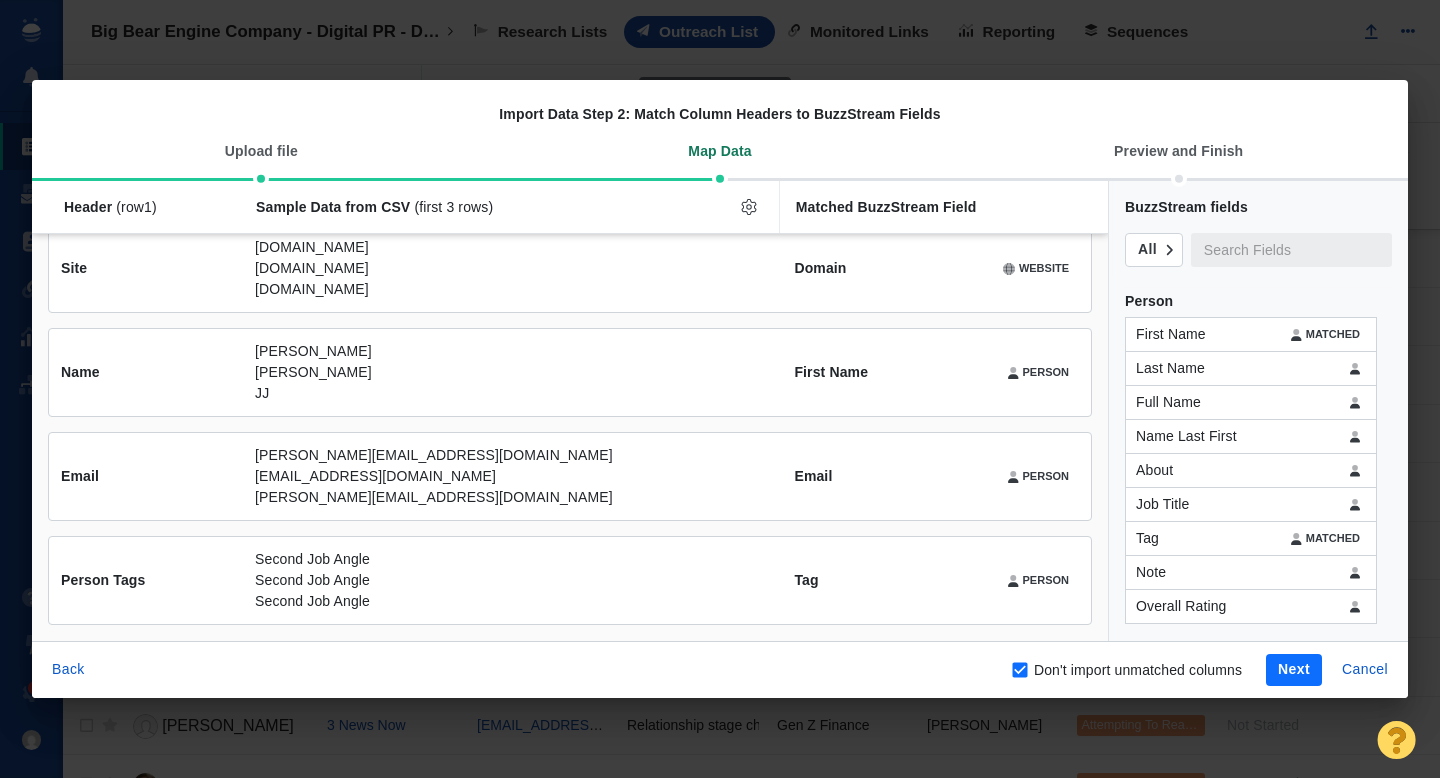 scroll, scrollTop: 0, scrollLeft: 0, axis: both 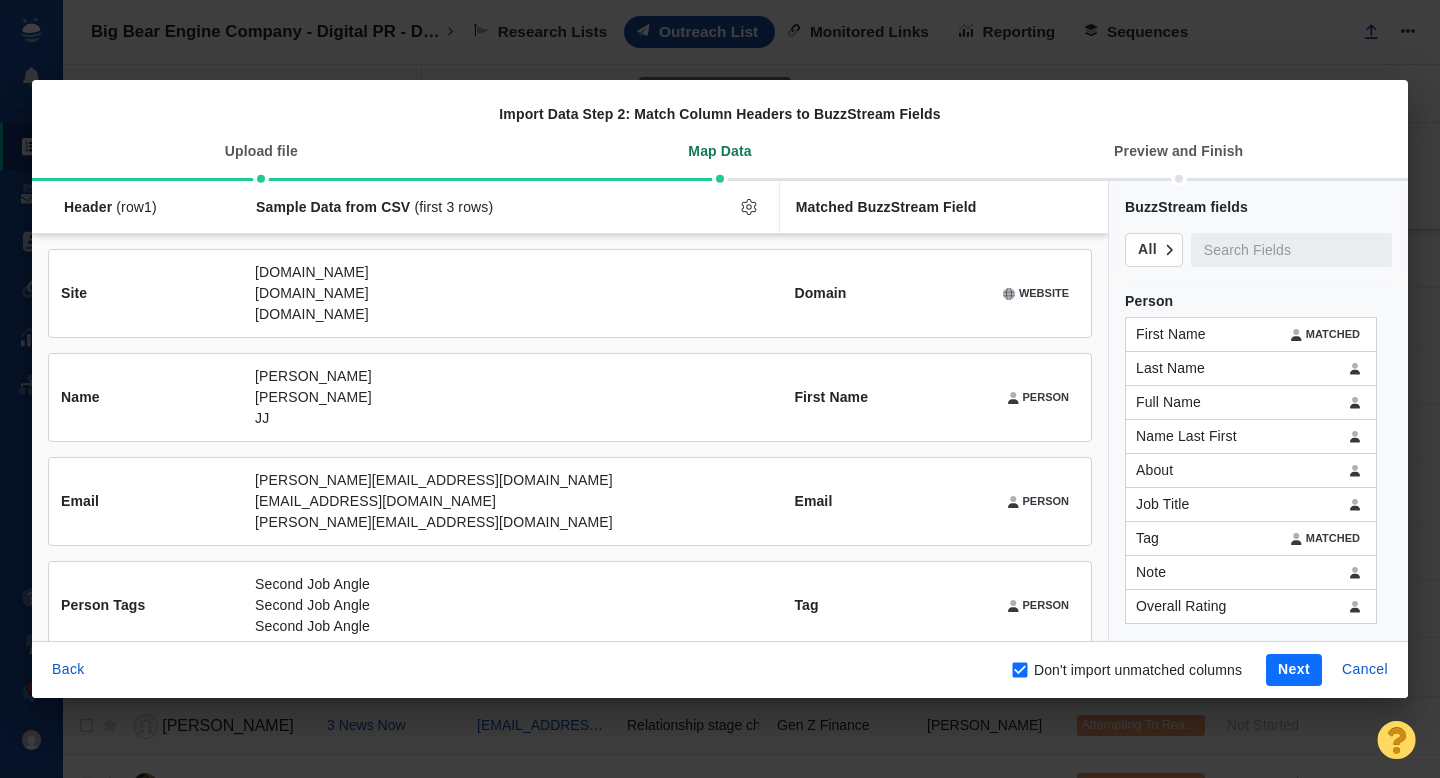click on "Next" at bounding box center [1294, 670] 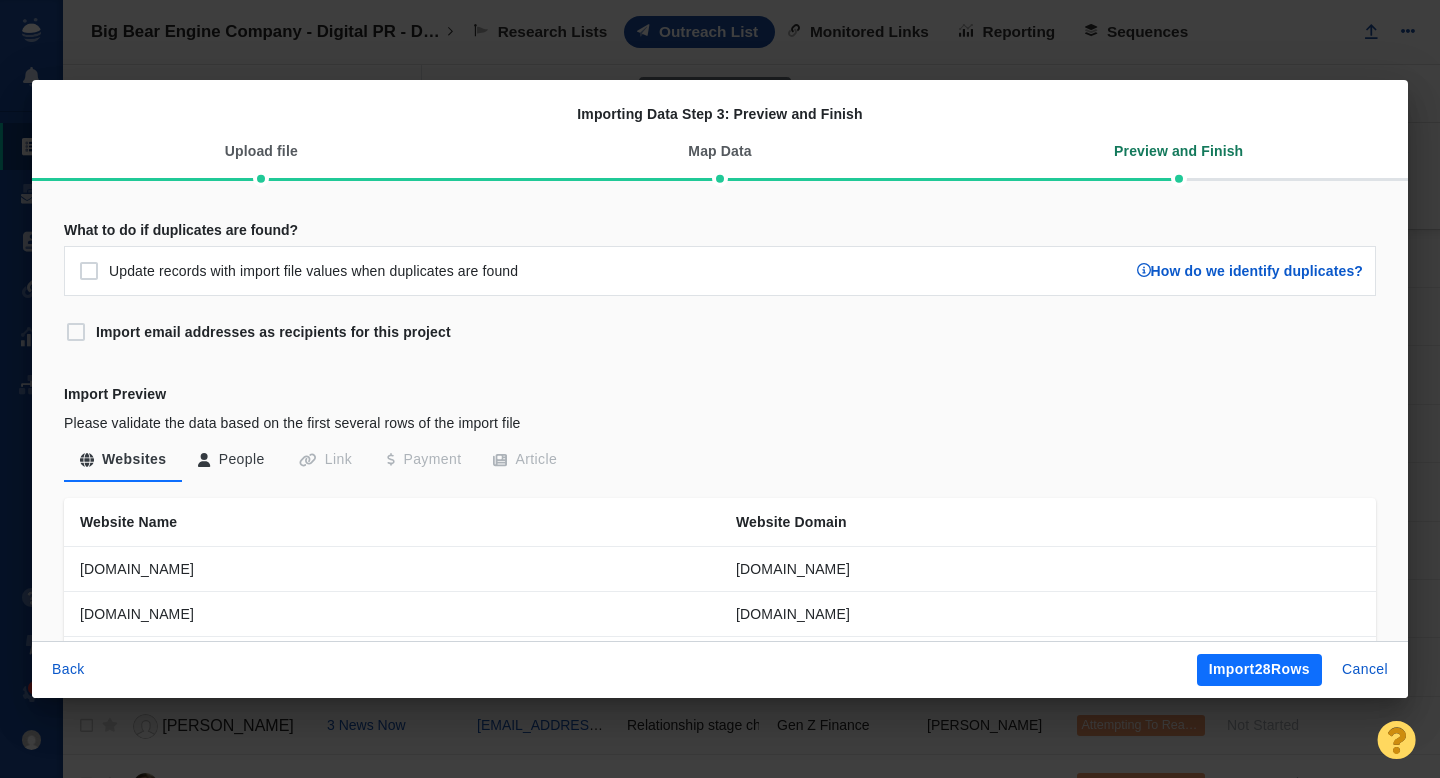 click on "People" at bounding box center (231, 460) 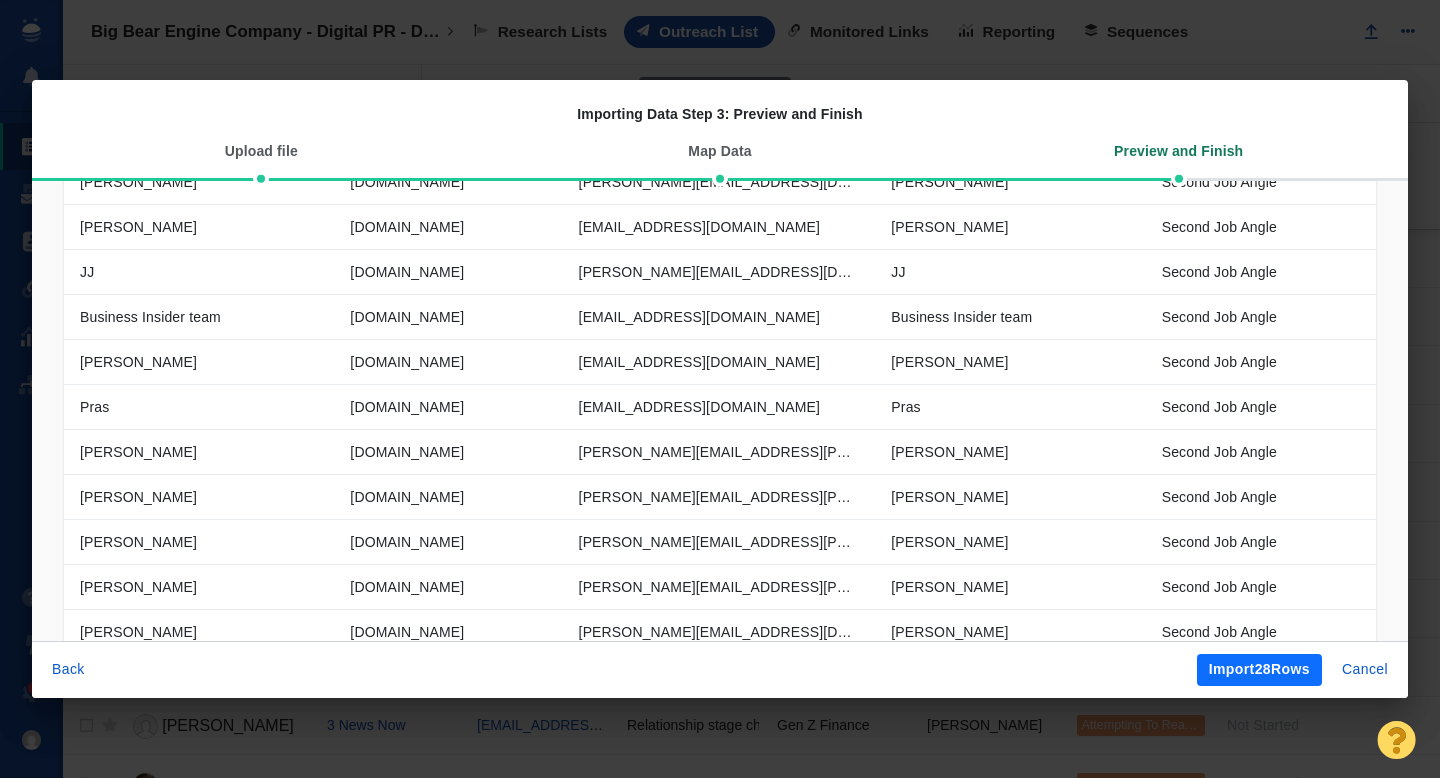 scroll, scrollTop: 567, scrollLeft: 0, axis: vertical 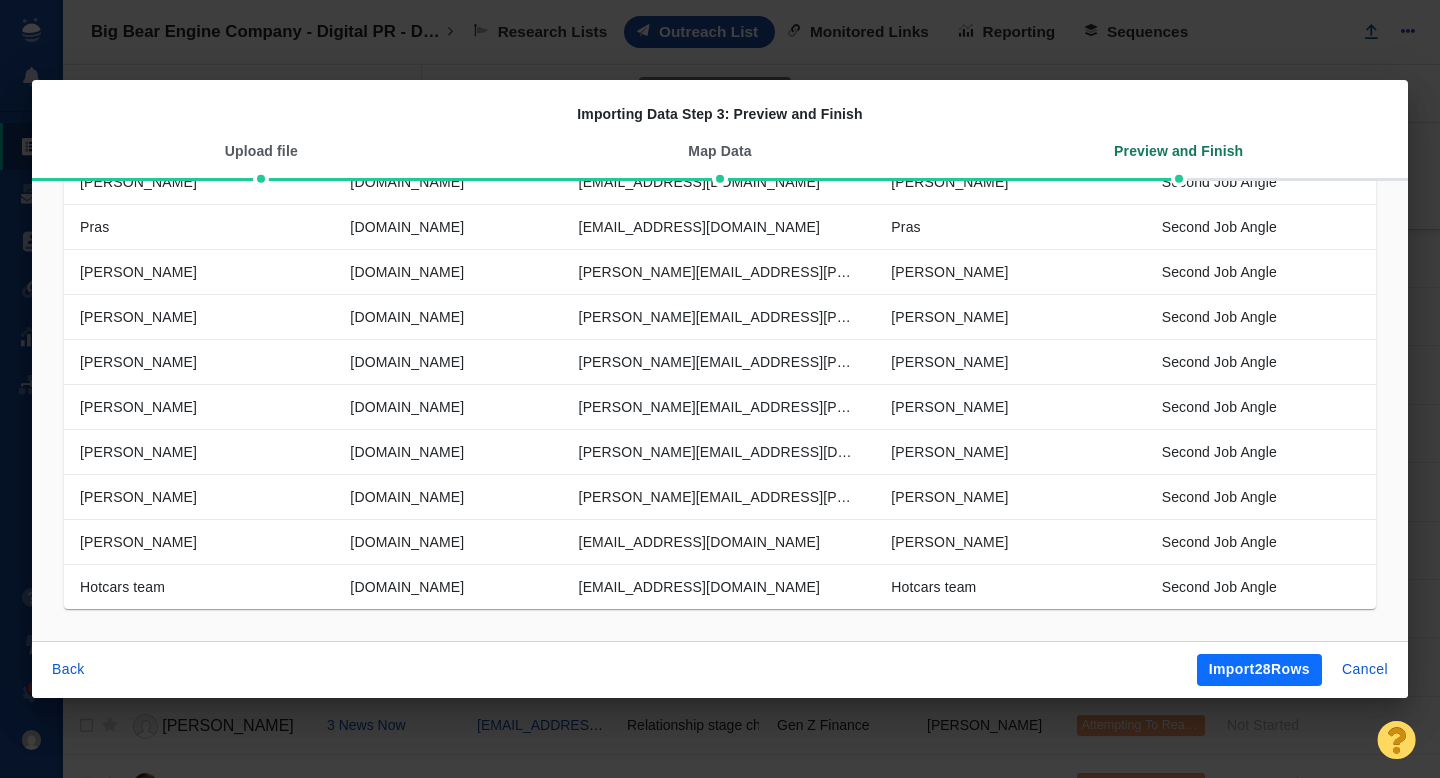 click on "Import  28  Rows" at bounding box center [1259, 670] 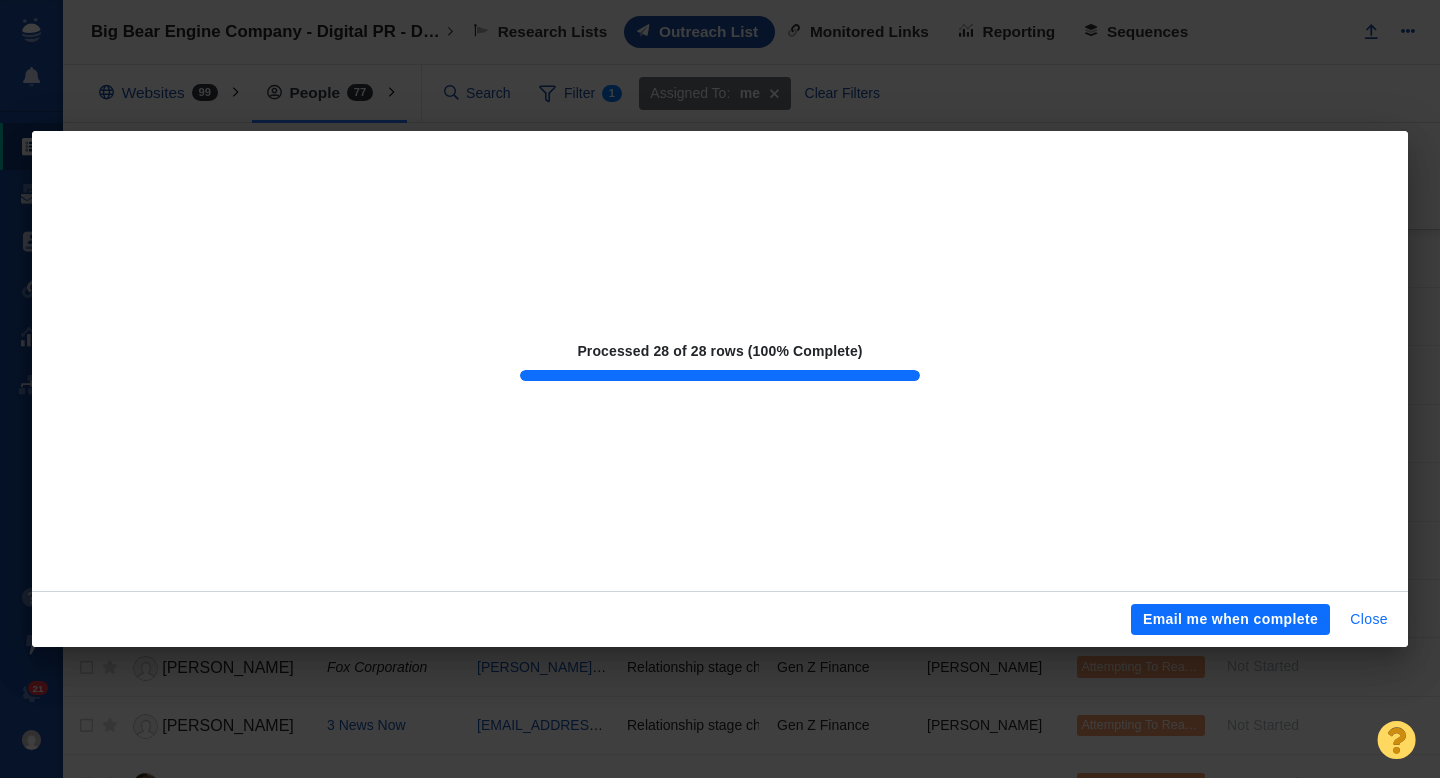 click on "Close" at bounding box center (1369, 620) 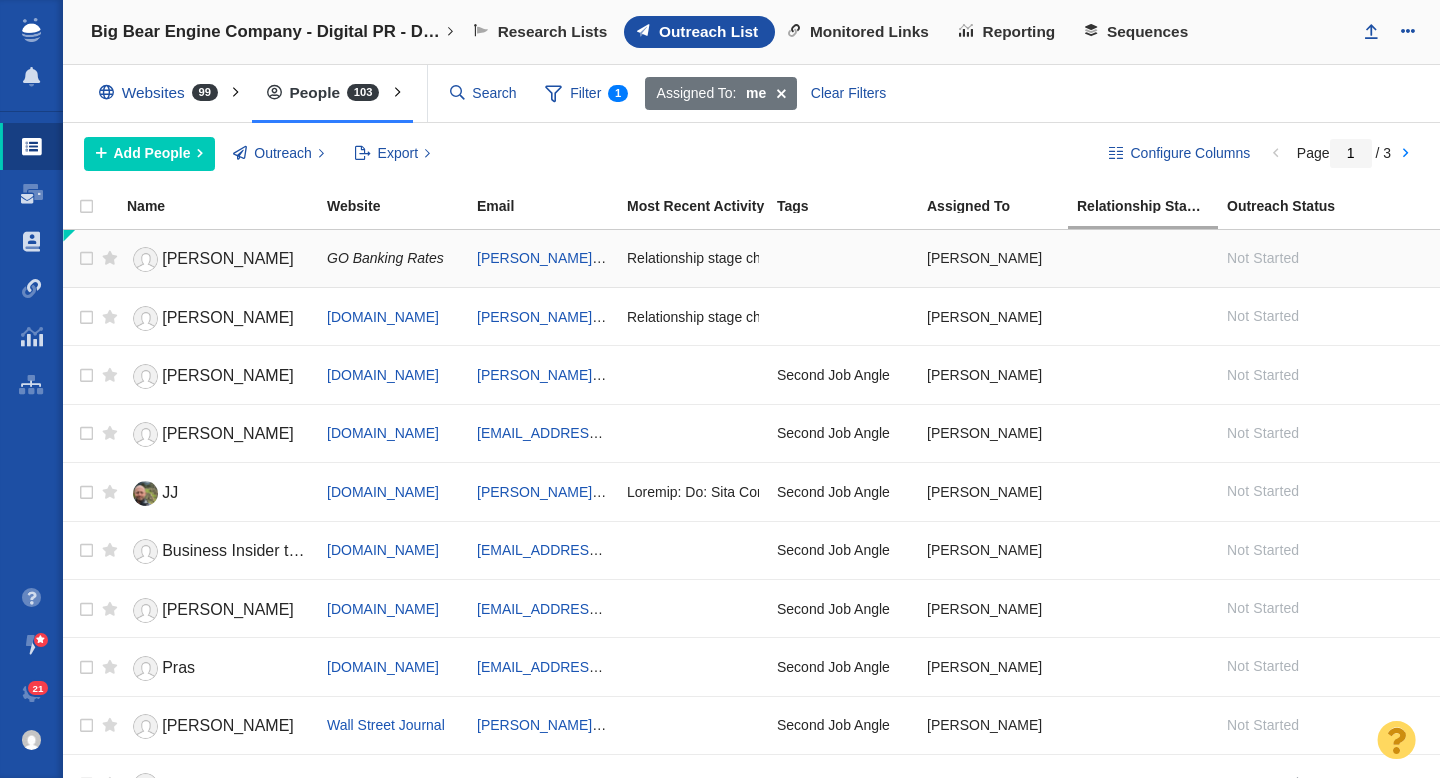 click at bounding box center (843, 258) 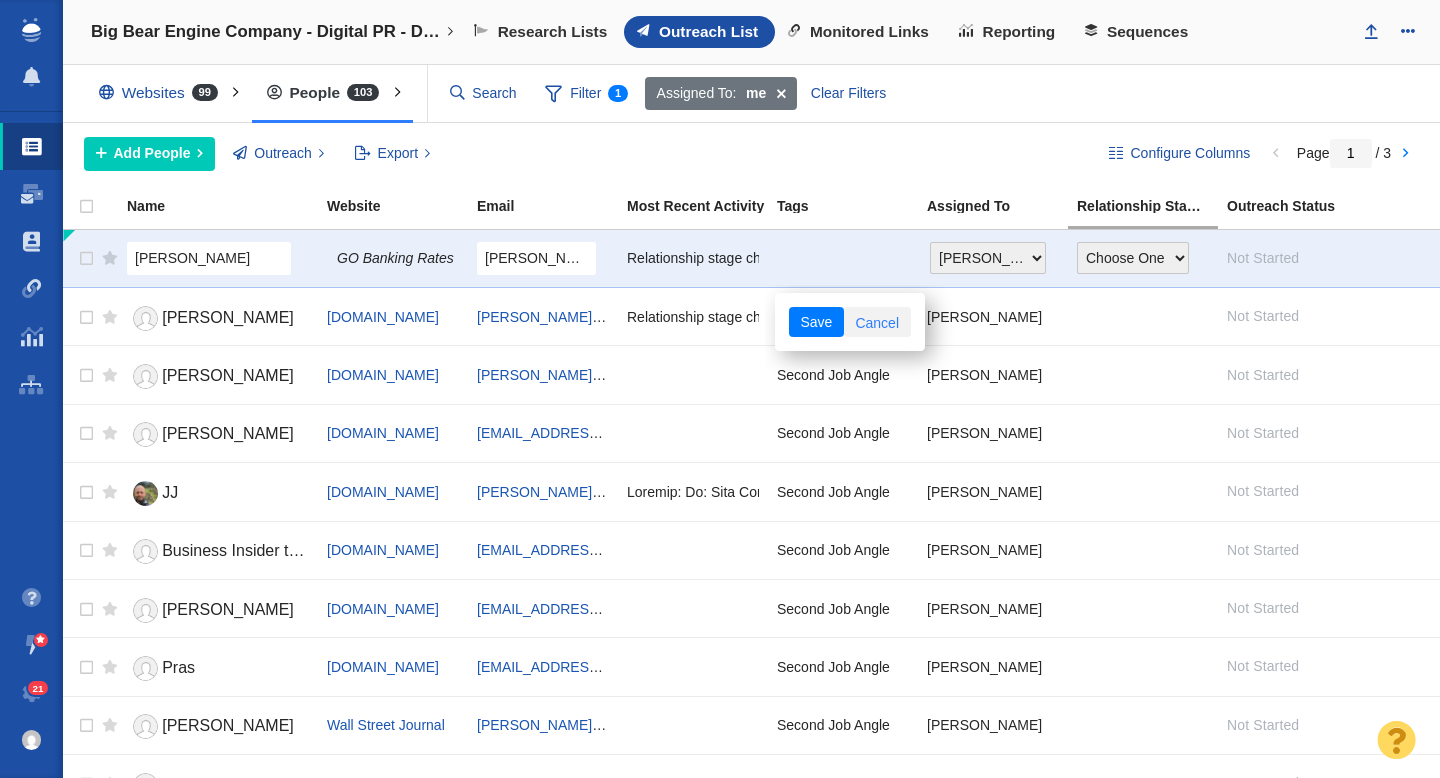 click on "Cancel" at bounding box center (877, 322) 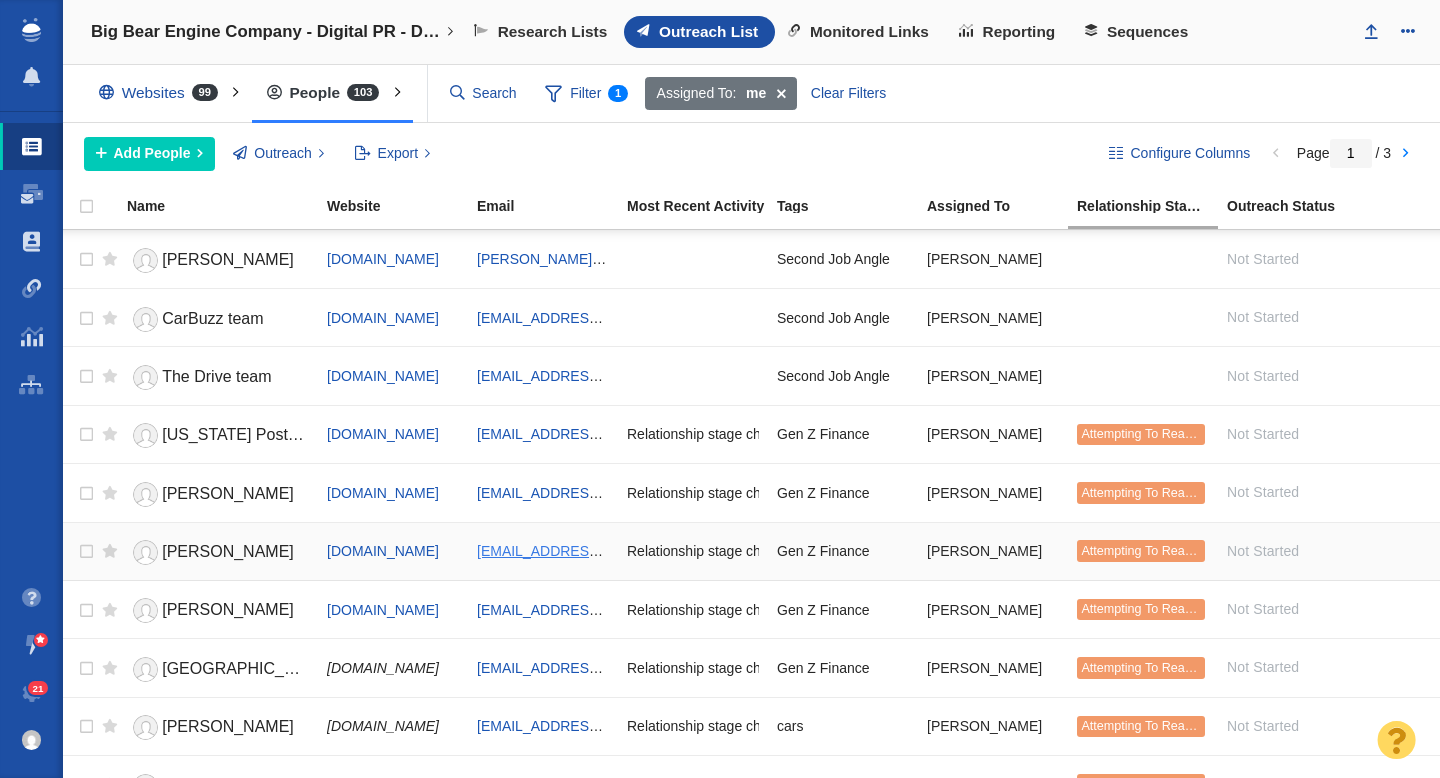 scroll, scrollTop: 1260, scrollLeft: 0, axis: vertical 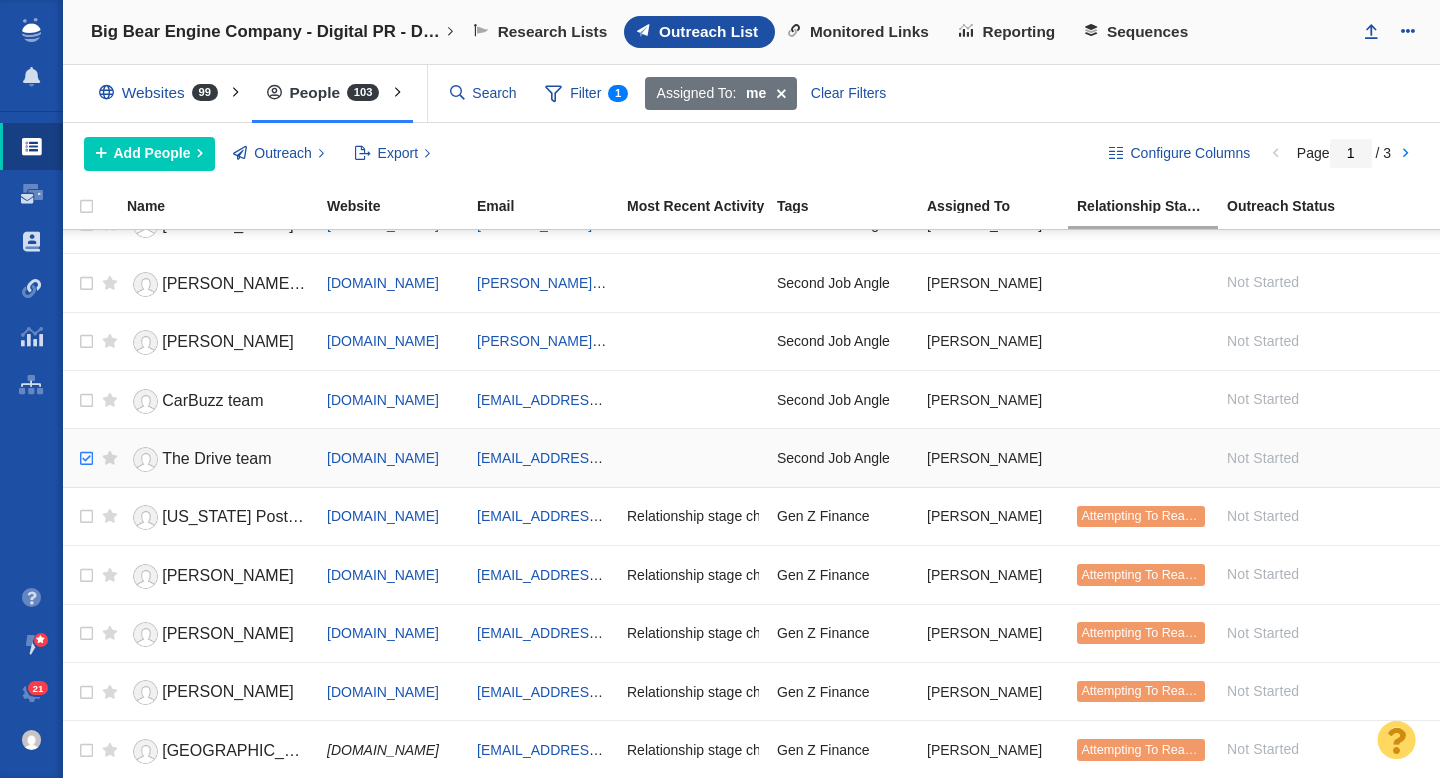 checkbox on "true" 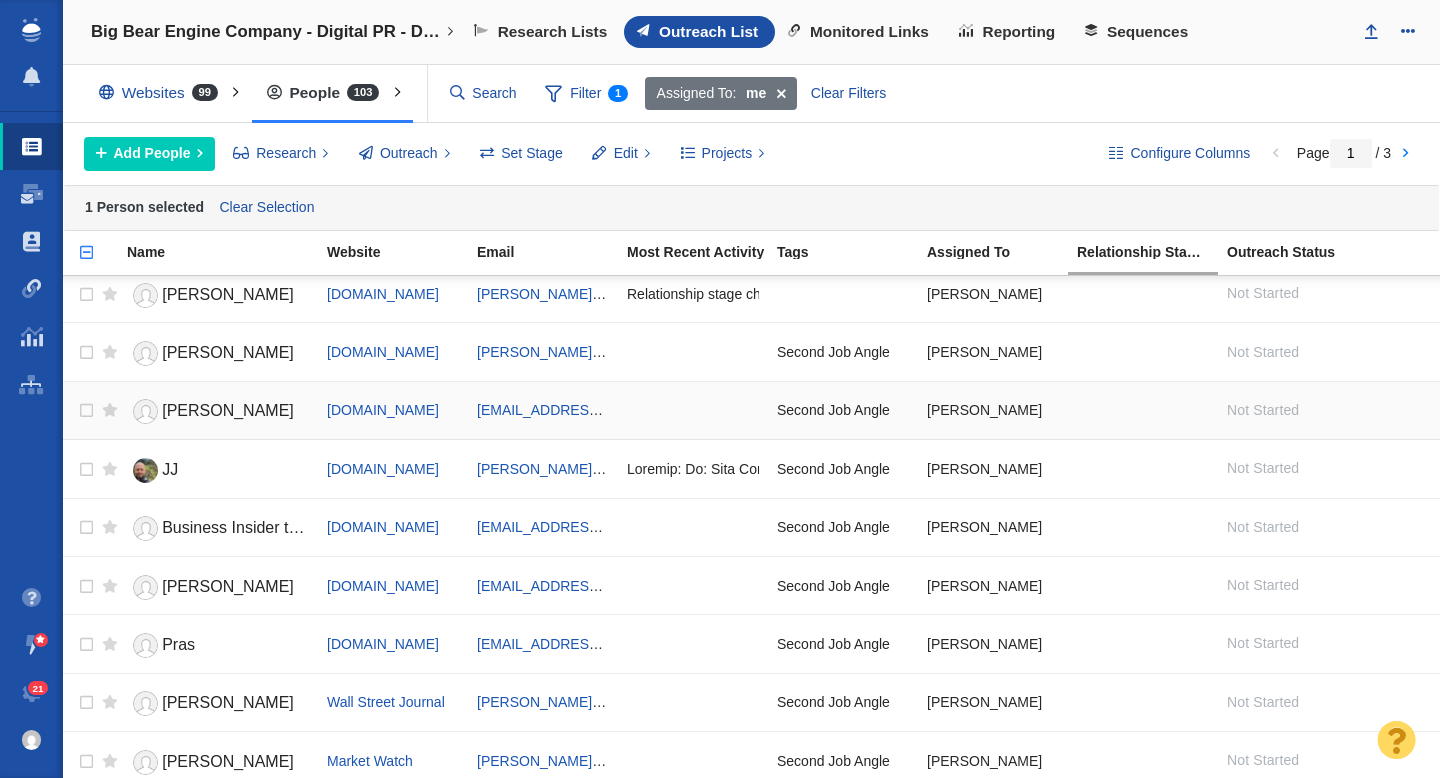 scroll, scrollTop: 0, scrollLeft: 0, axis: both 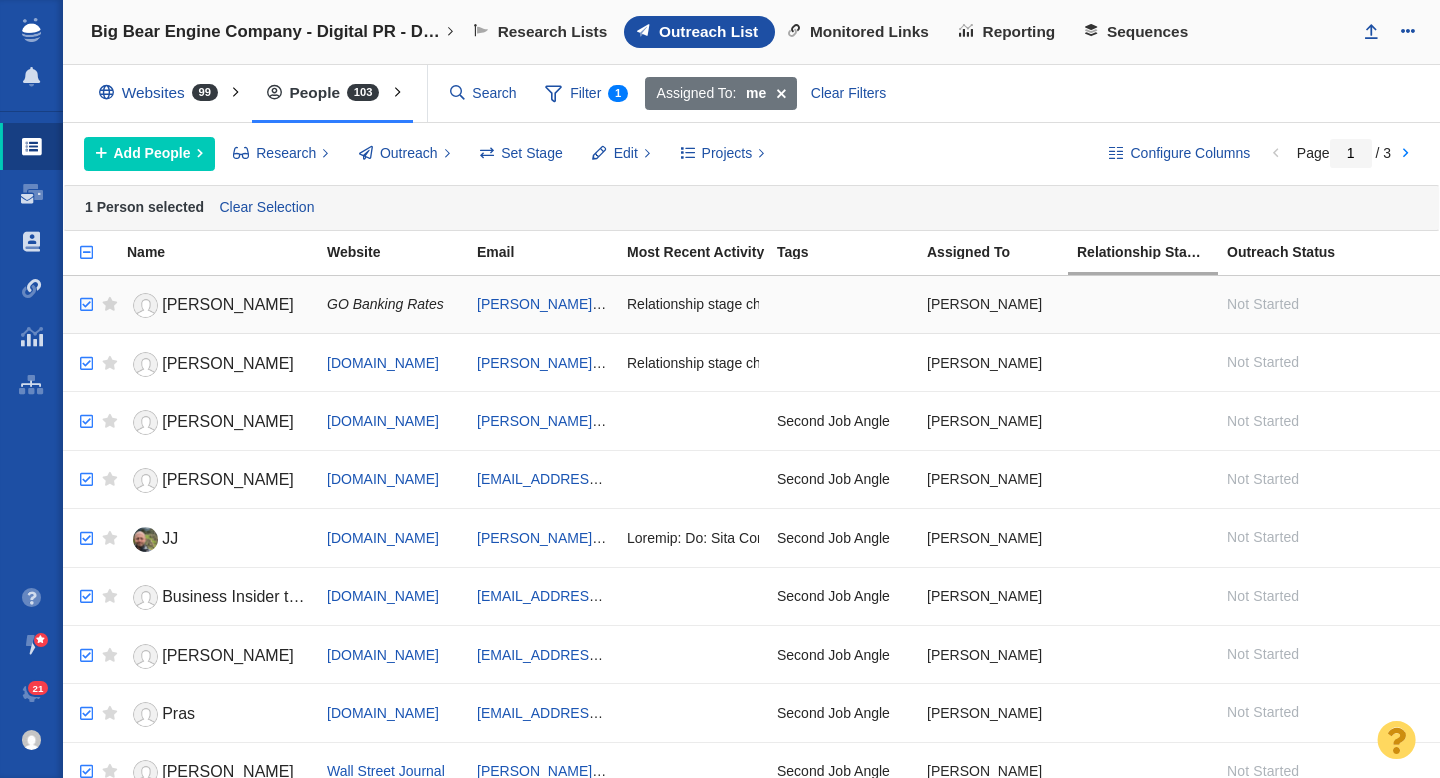 checkbox on "true" 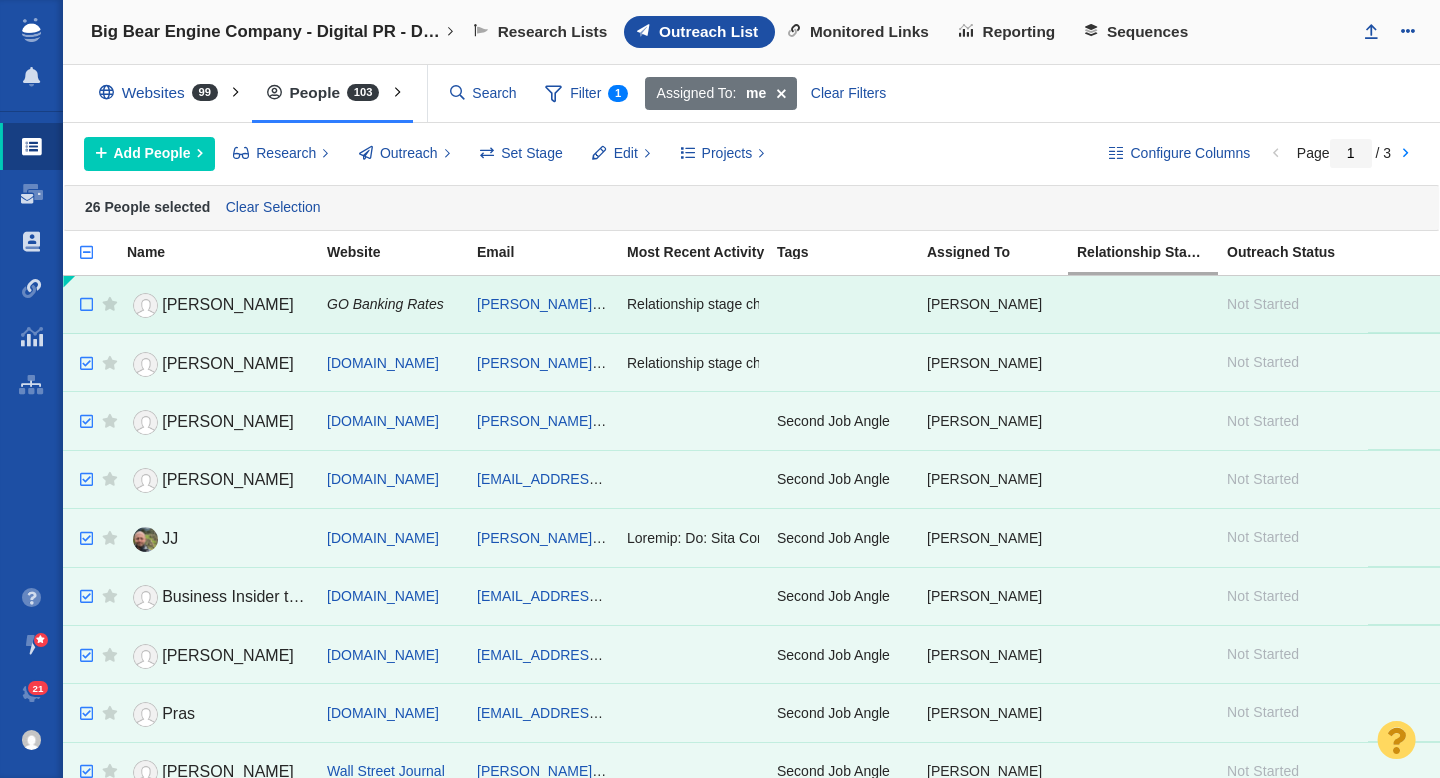 checkbox on "false" 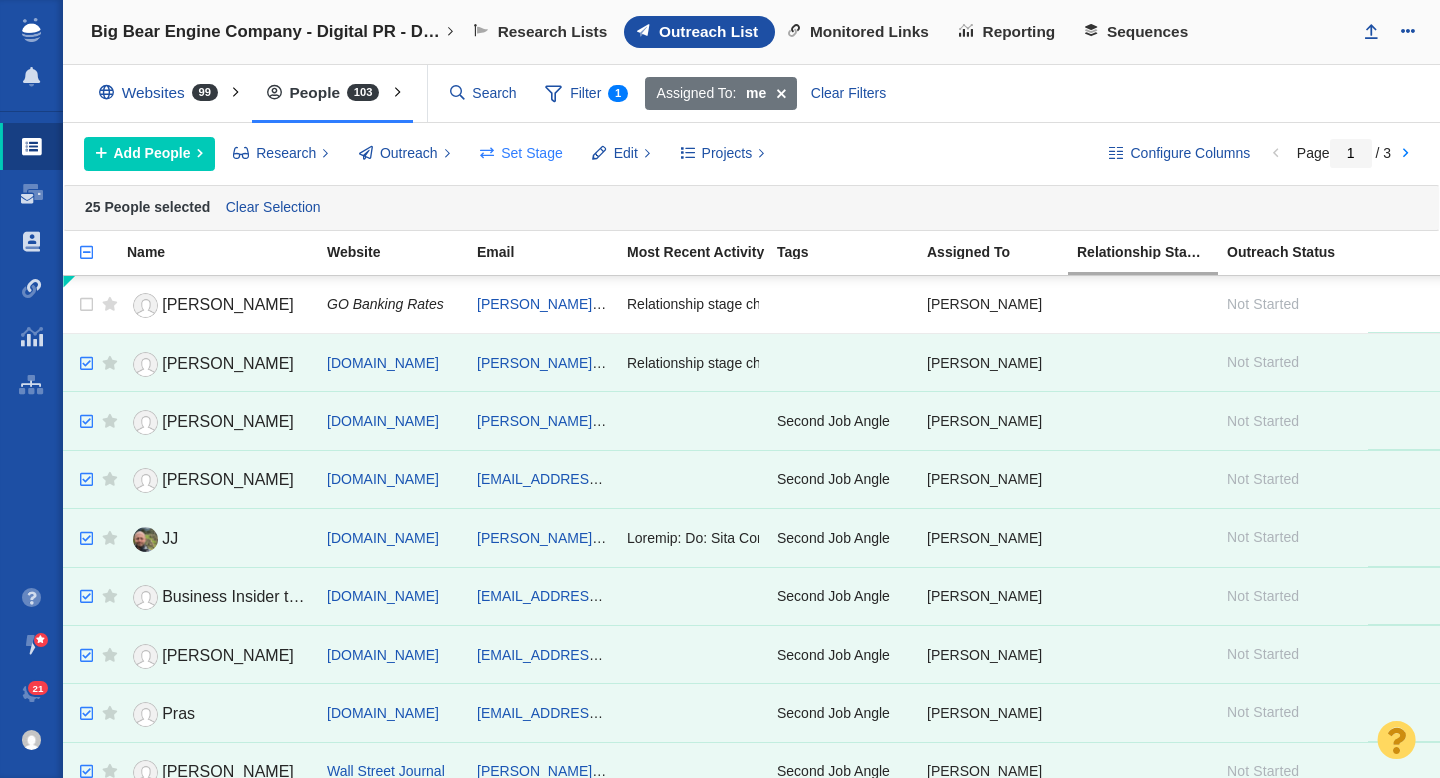 click on "Set Stage" at bounding box center (532, 153) 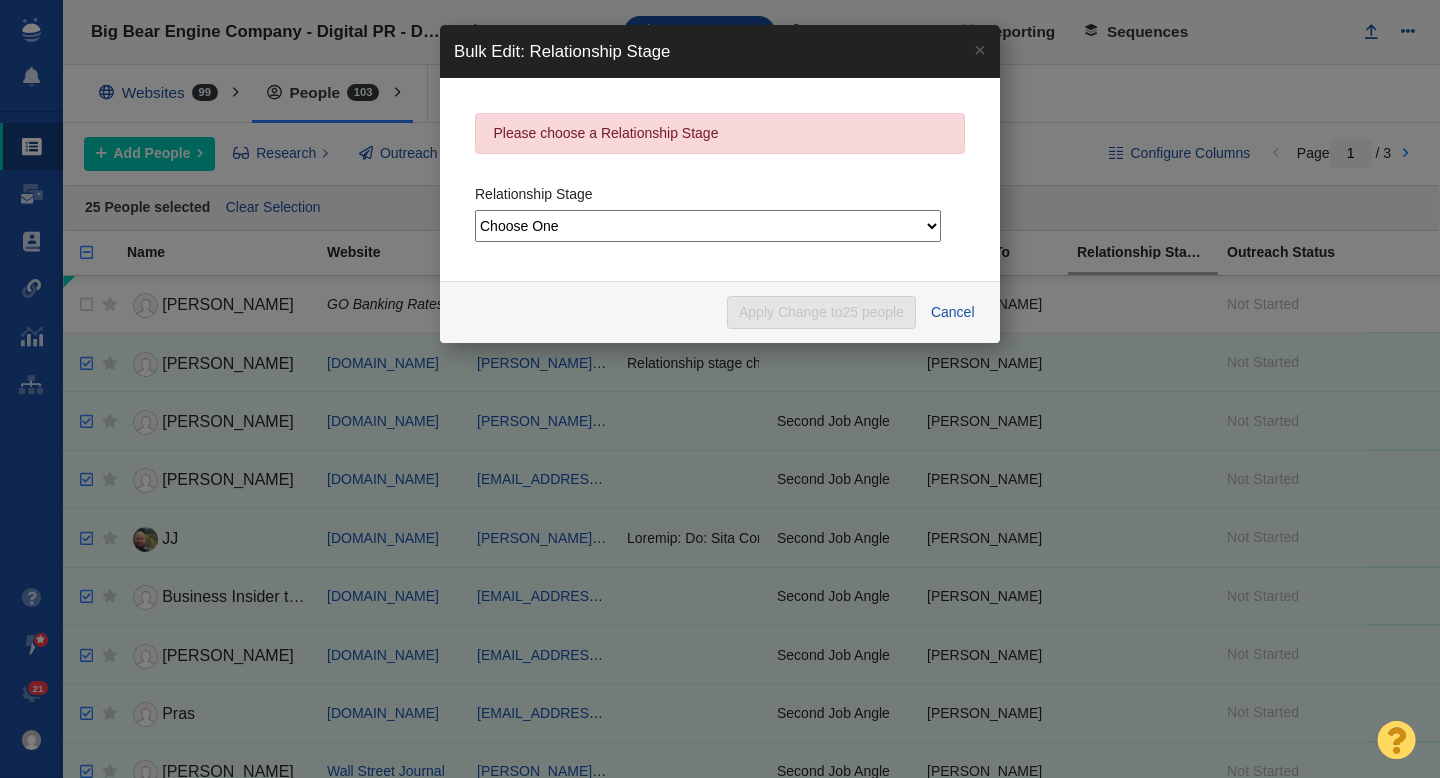 click on "Choose One
Not Started
Scheduled
Attempting To Reach
Paused
Bounce
Send Failure
Replied
In Communication
Successful Placement
Unsuccessful - No Reply
DO NOT CONTACT
Dead" at bounding box center [708, 226] 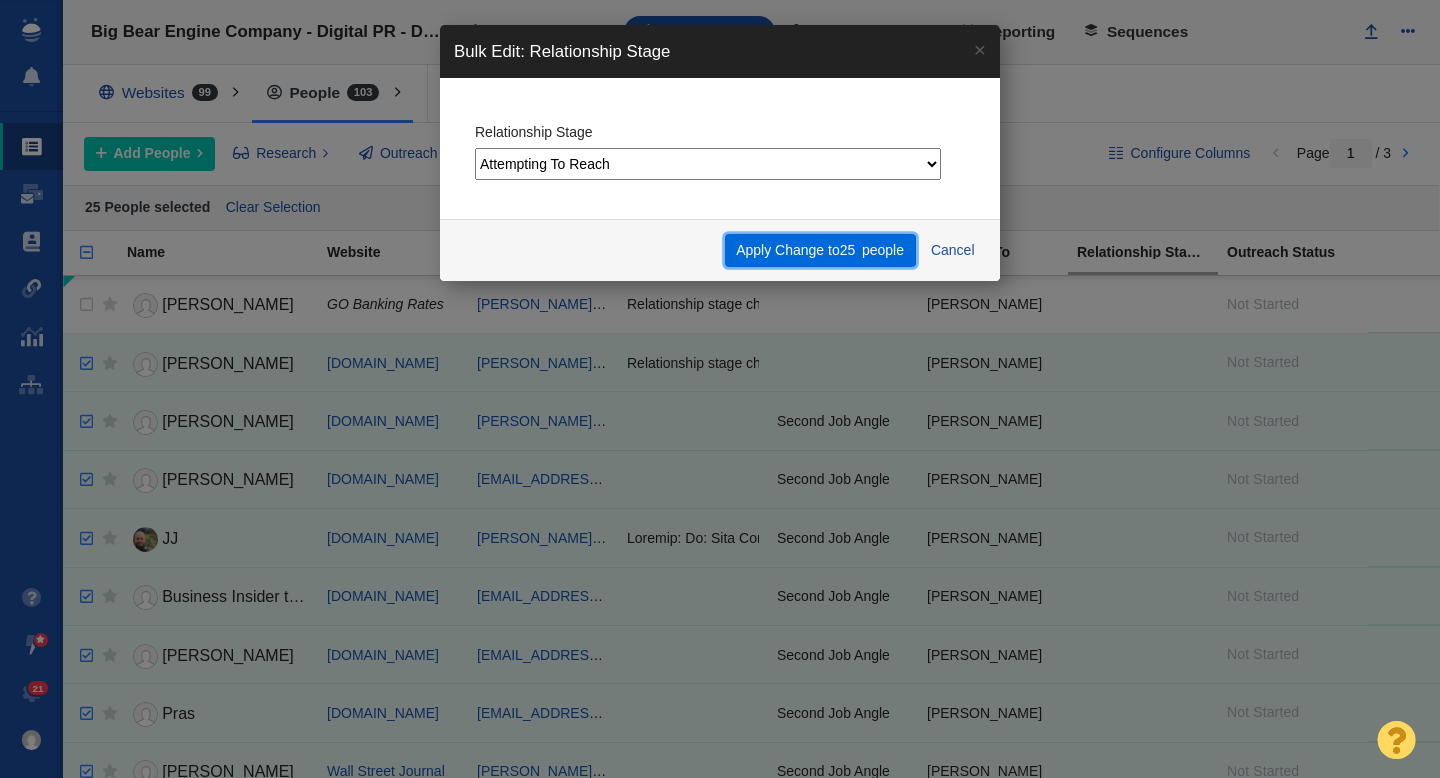 click on "Apply Change to  25   people" at bounding box center (820, 251) 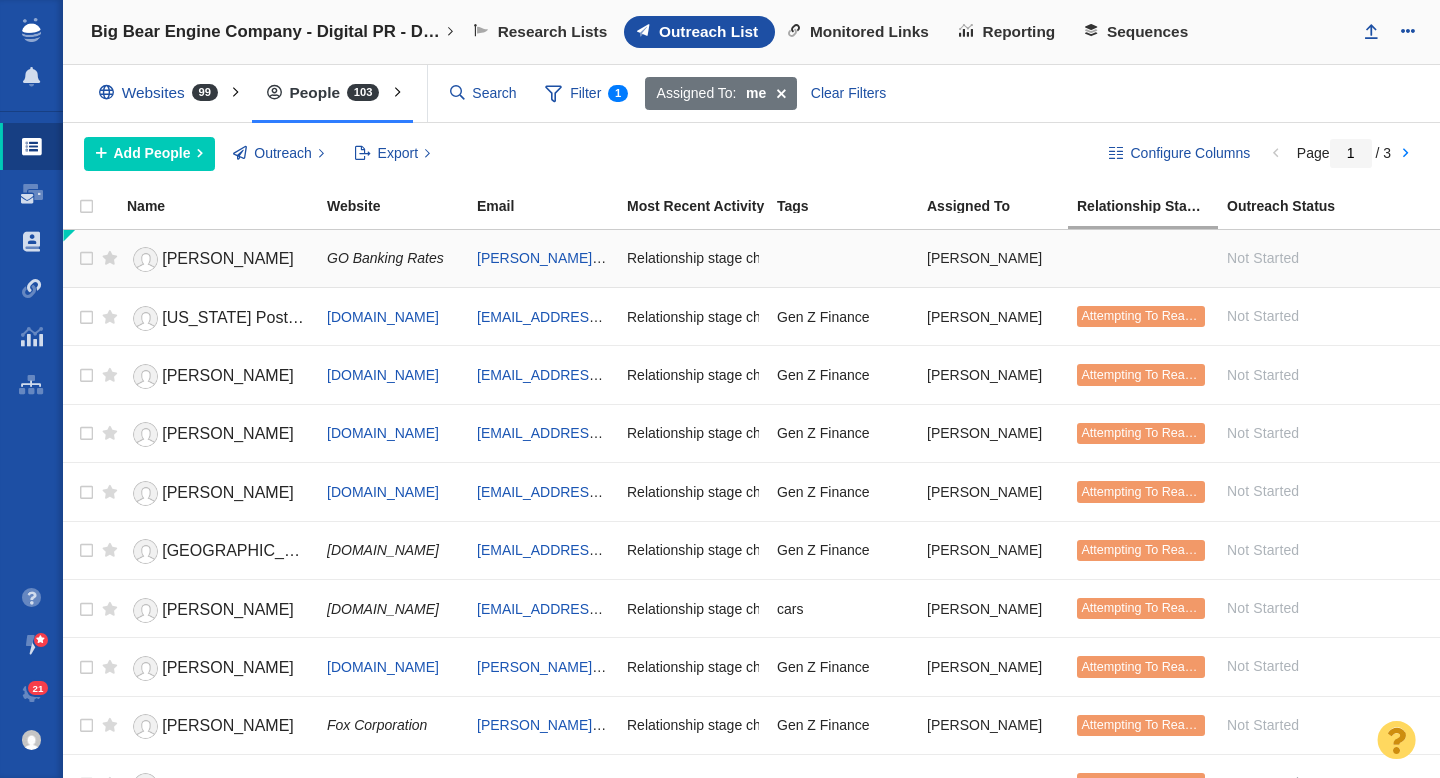 click at bounding box center [1143, 258] 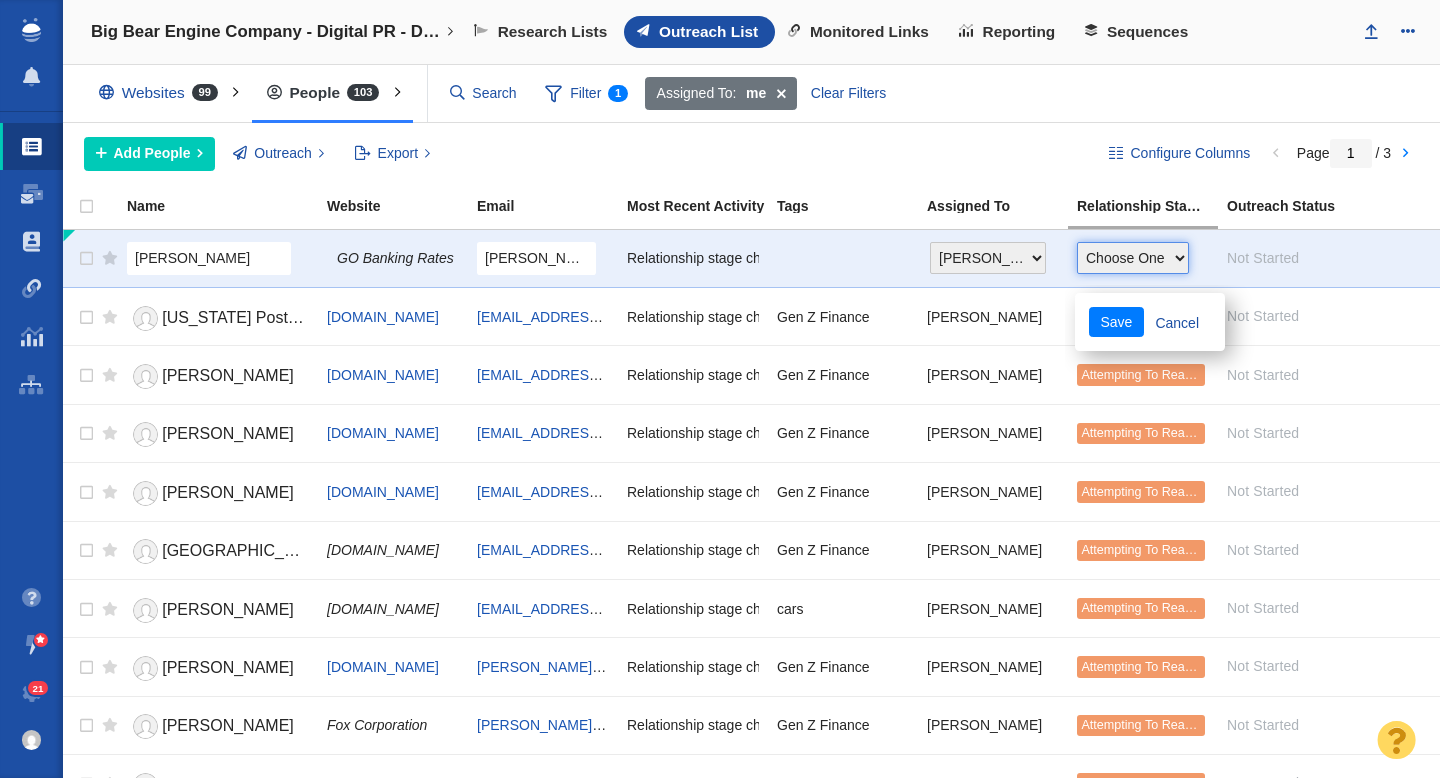 click on "Choose One
Not Started
Scheduled
Attempting To Reach
Paused
Bounce
Send Failure
Replied
In Communication
Successful Placement
Unsuccessful - No Reply
DO NOT CONTACT
Dead" at bounding box center [1133, 258] 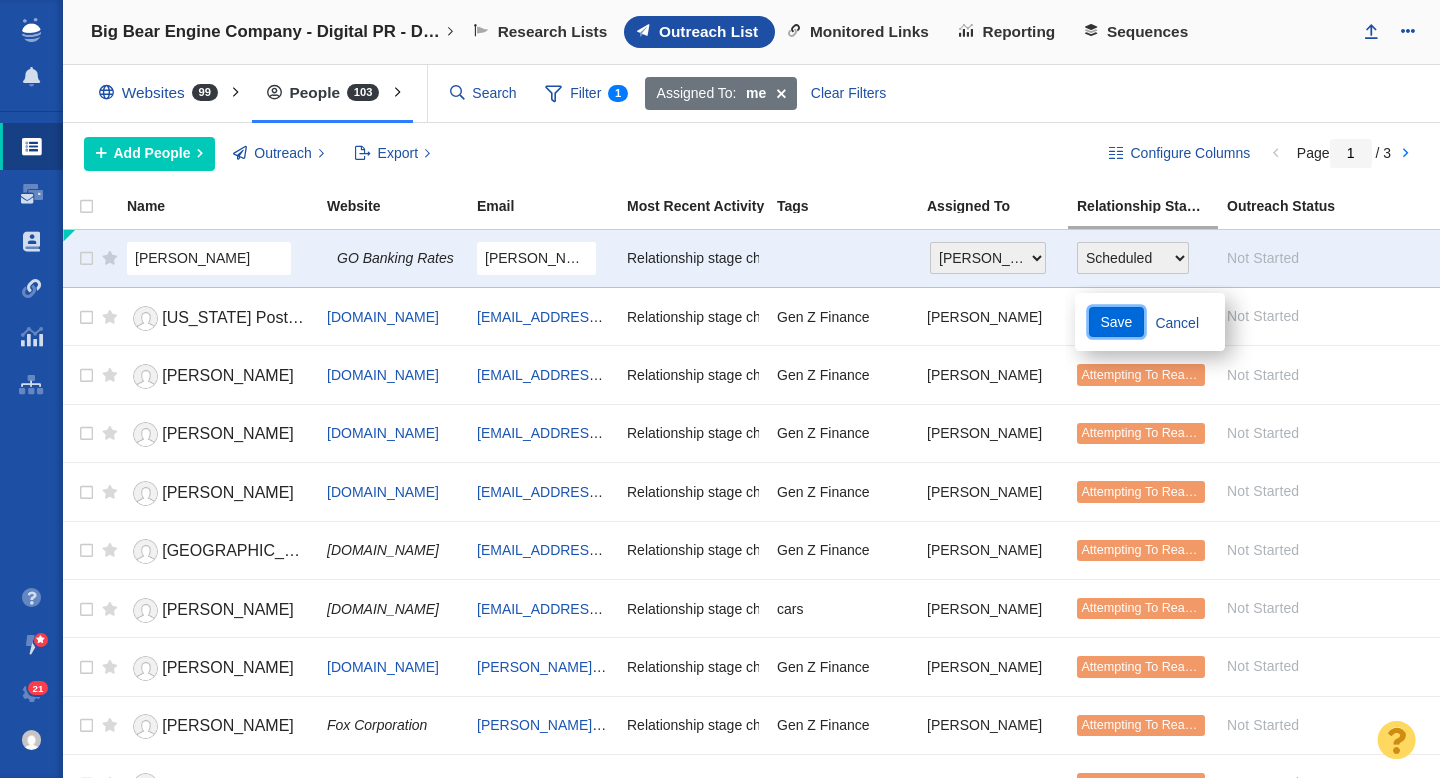 click on "Save" at bounding box center [1116, 322] 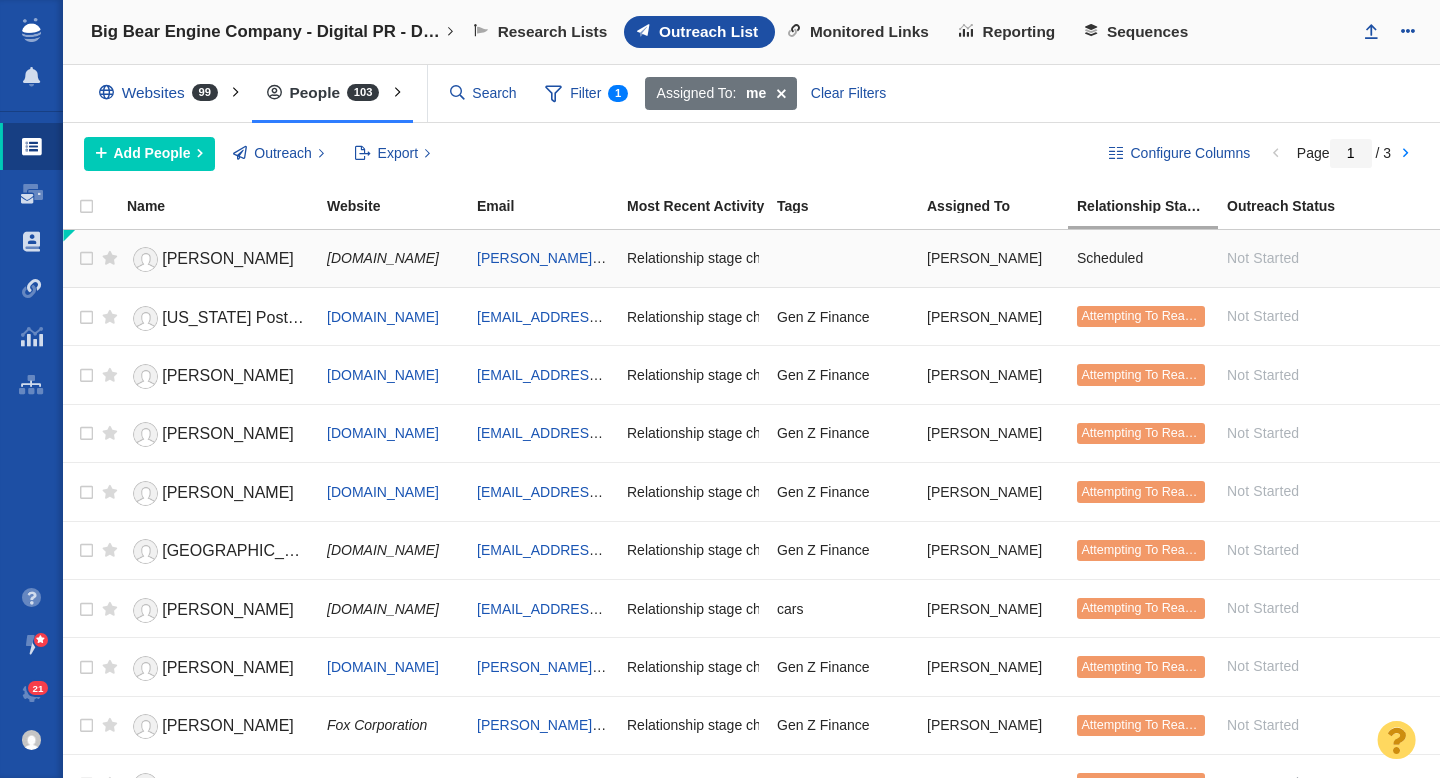 click on "[DOMAIN_NAME]" at bounding box center [383, 258] 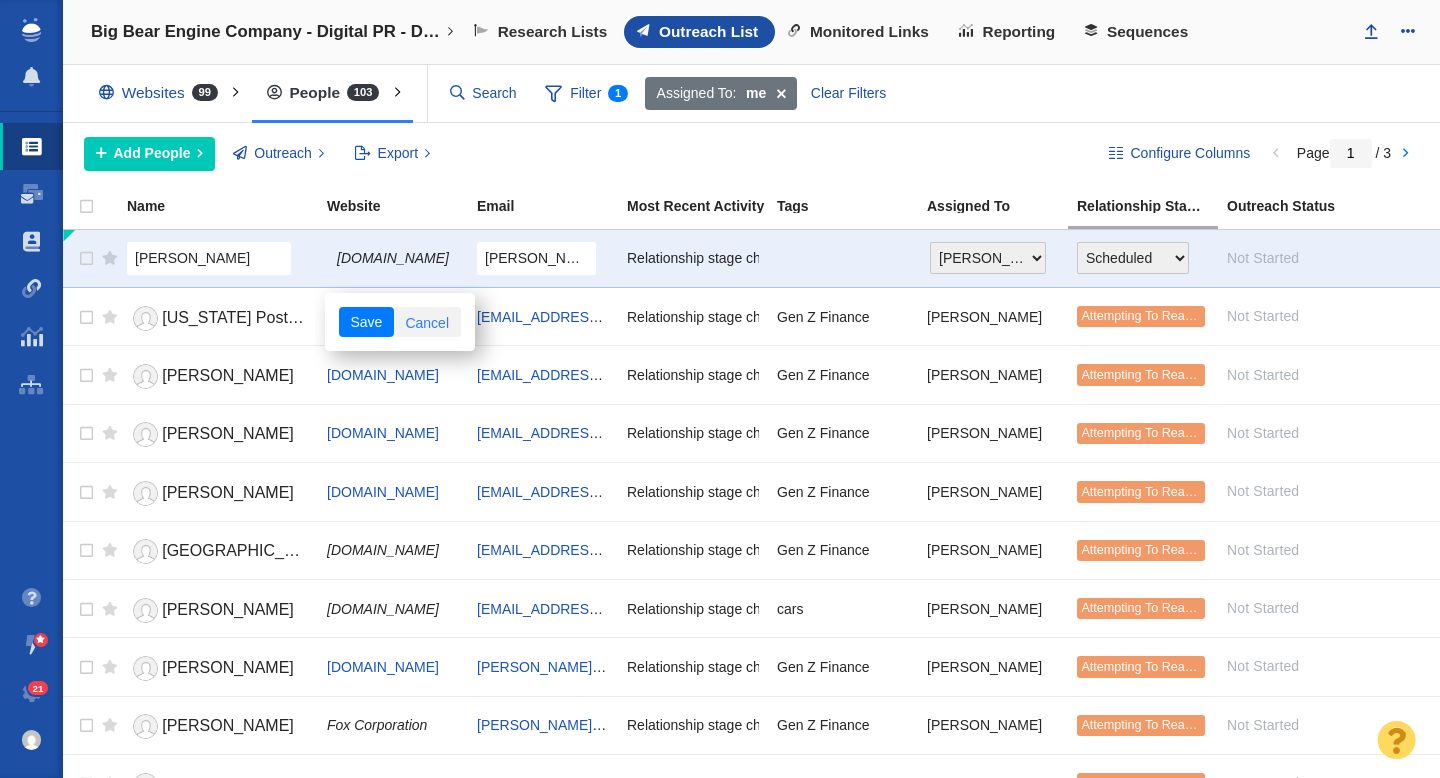 click on "Cancel" at bounding box center (427, 322) 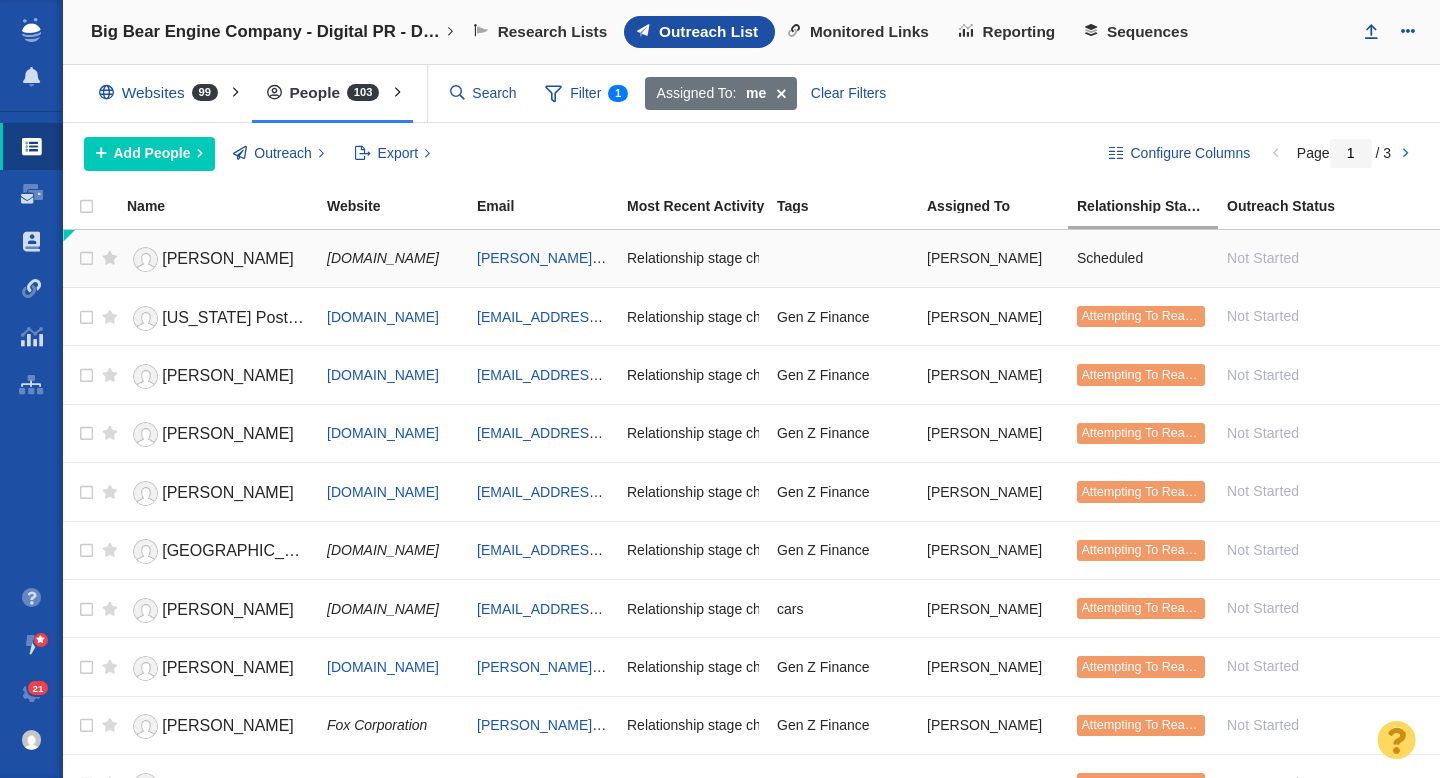 click on "[PERSON_NAME]" at bounding box center [228, 258] 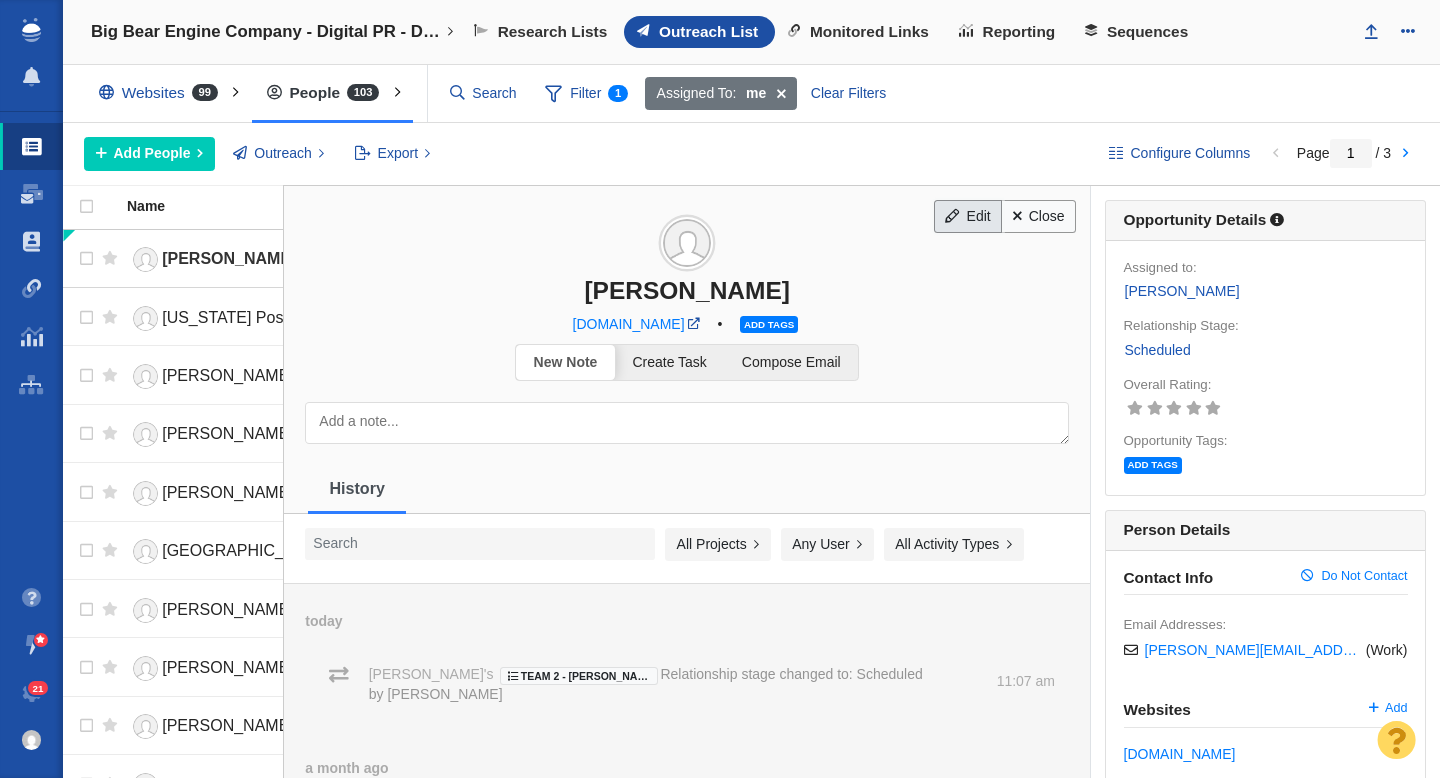 click on "Edit" at bounding box center (968, 217) 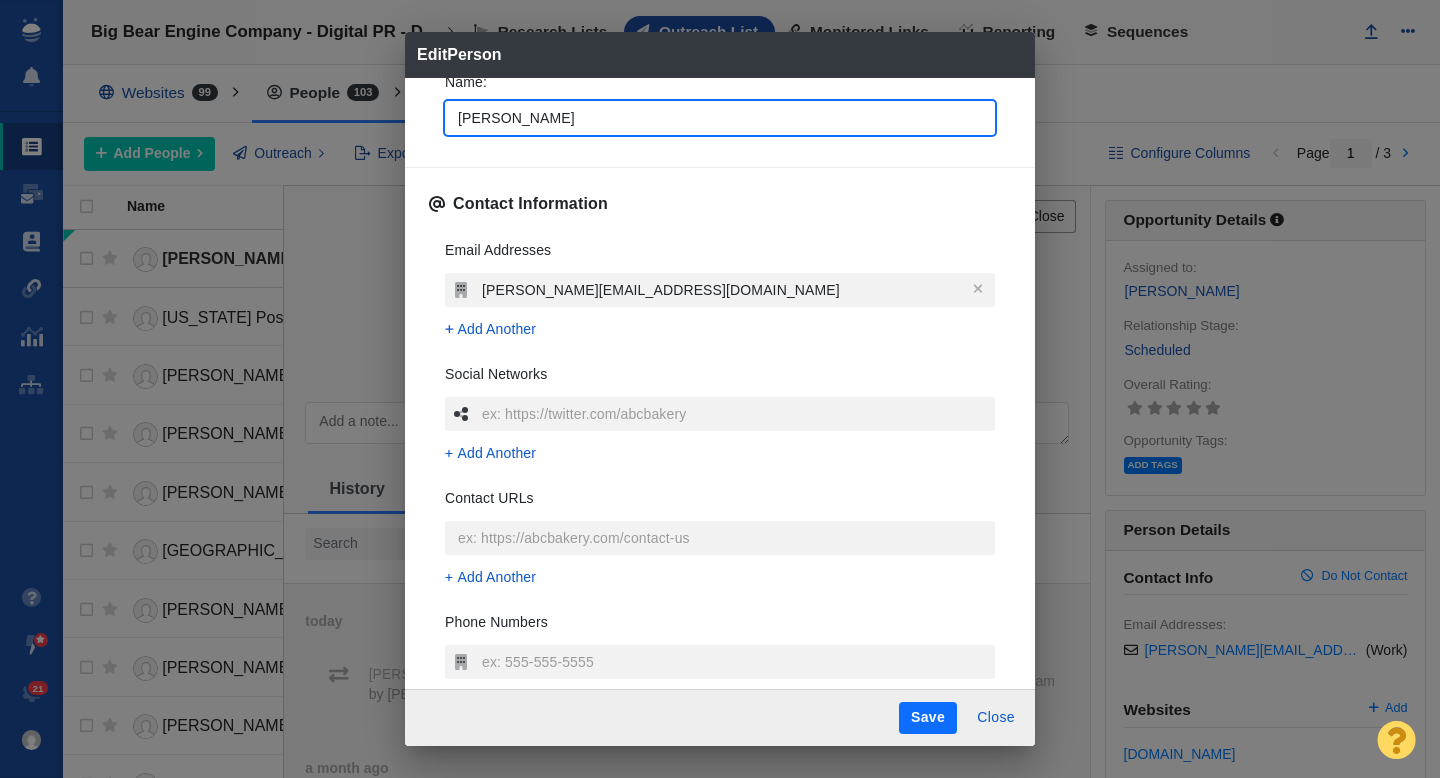 scroll, scrollTop: 0, scrollLeft: 0, axis: both 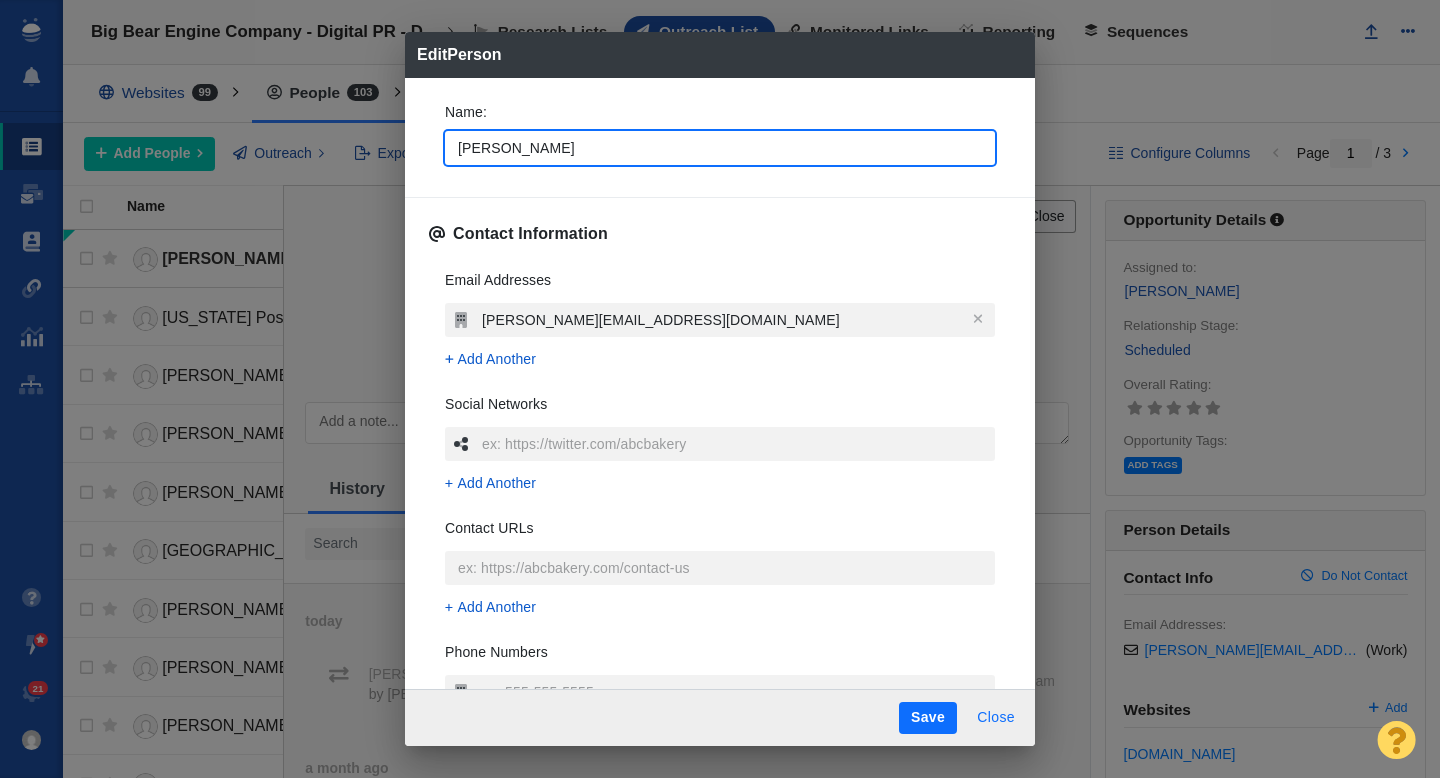 click on "Close" at bounding box center [996, 718] 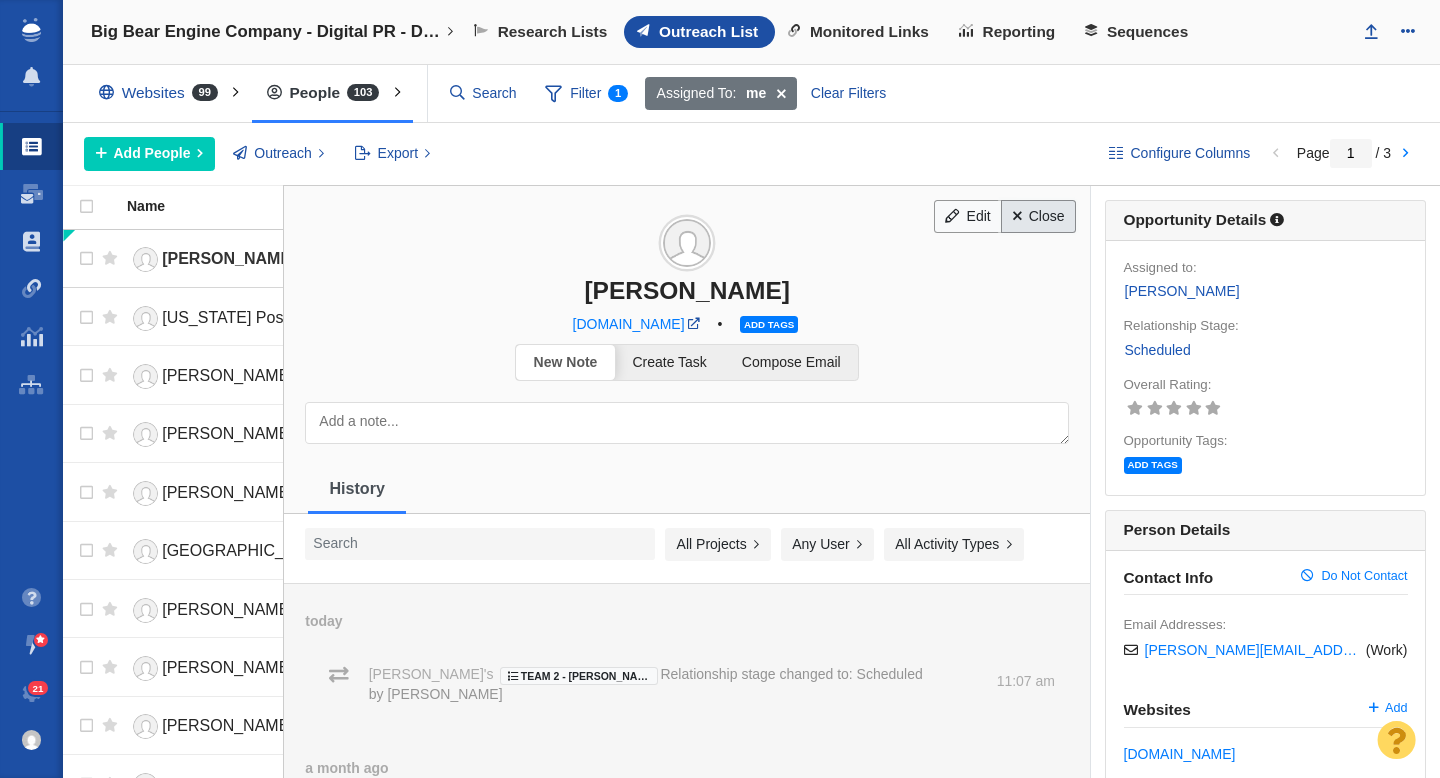 click on "Close" at bounding box center [1038, 217] 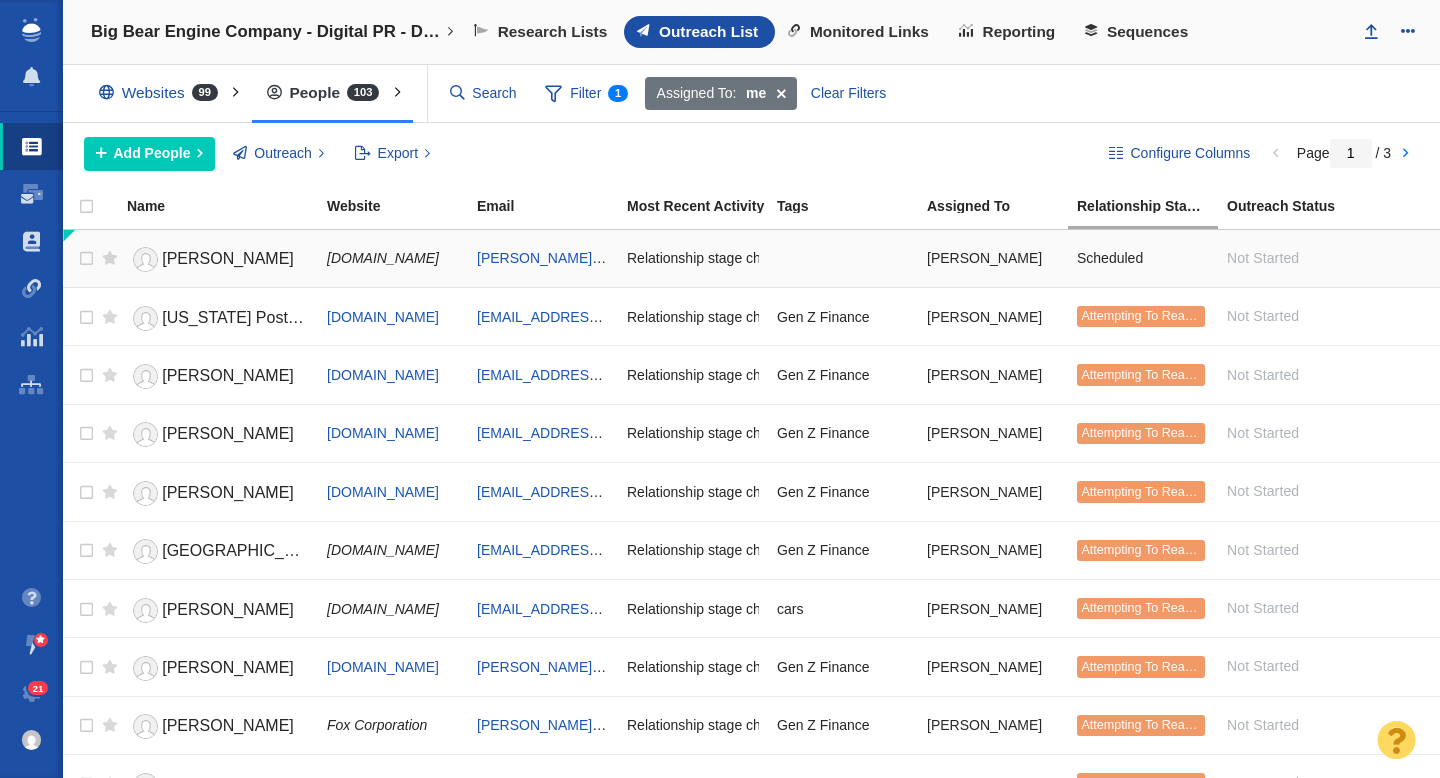 click on "Not Started" at bounding box center (1293, 258) 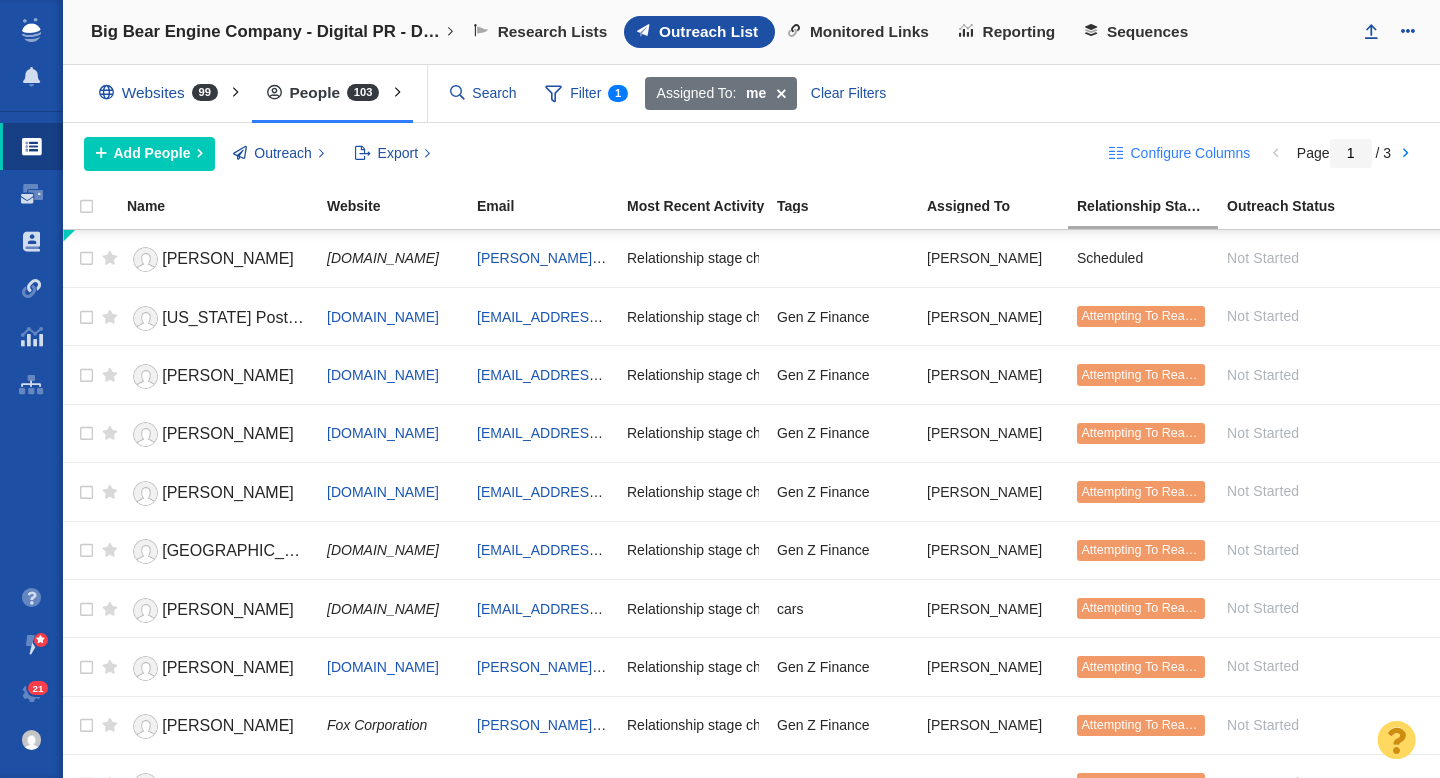 click on "Configure Columns" at bounding box center [1190, 153] 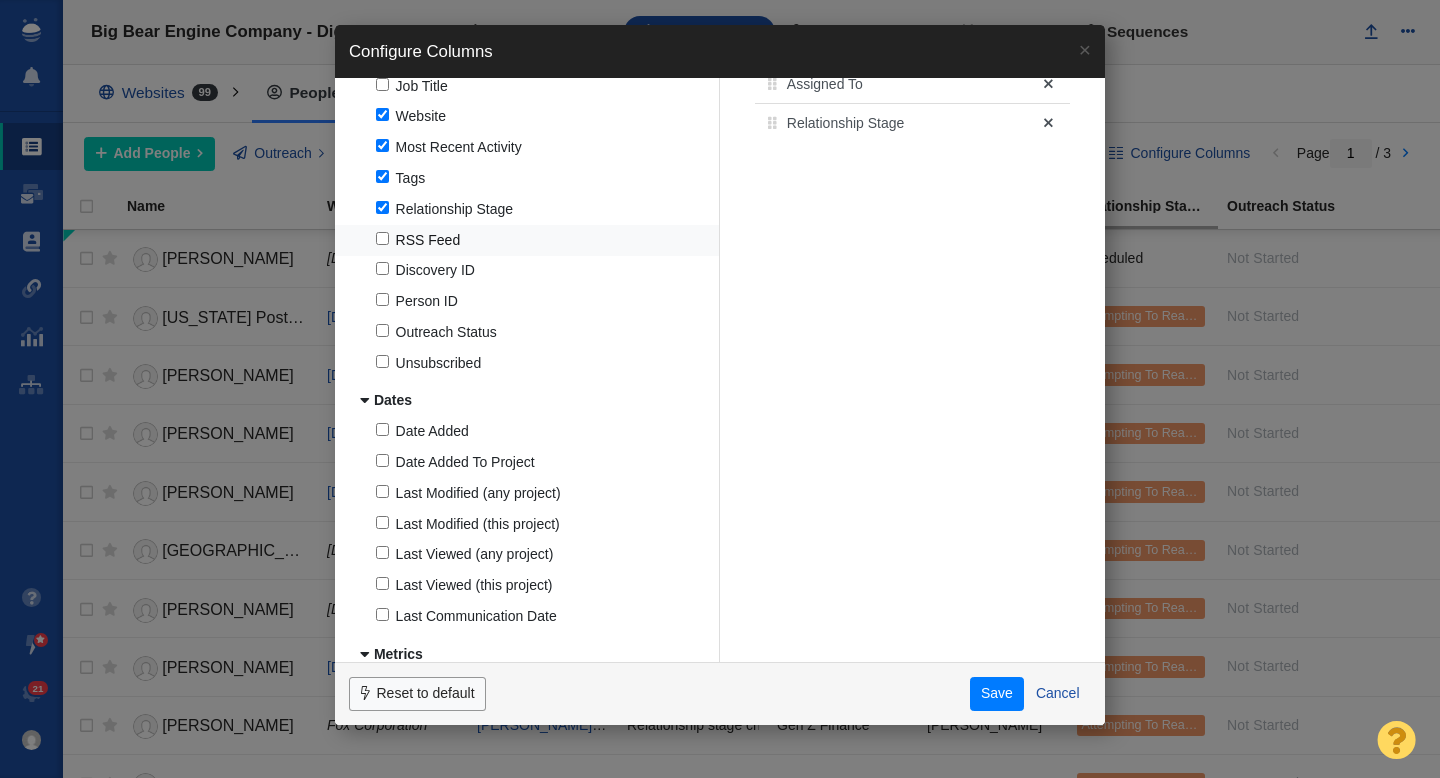 scroll, scrollTop: 0, scrollLeft: 0, axis: both 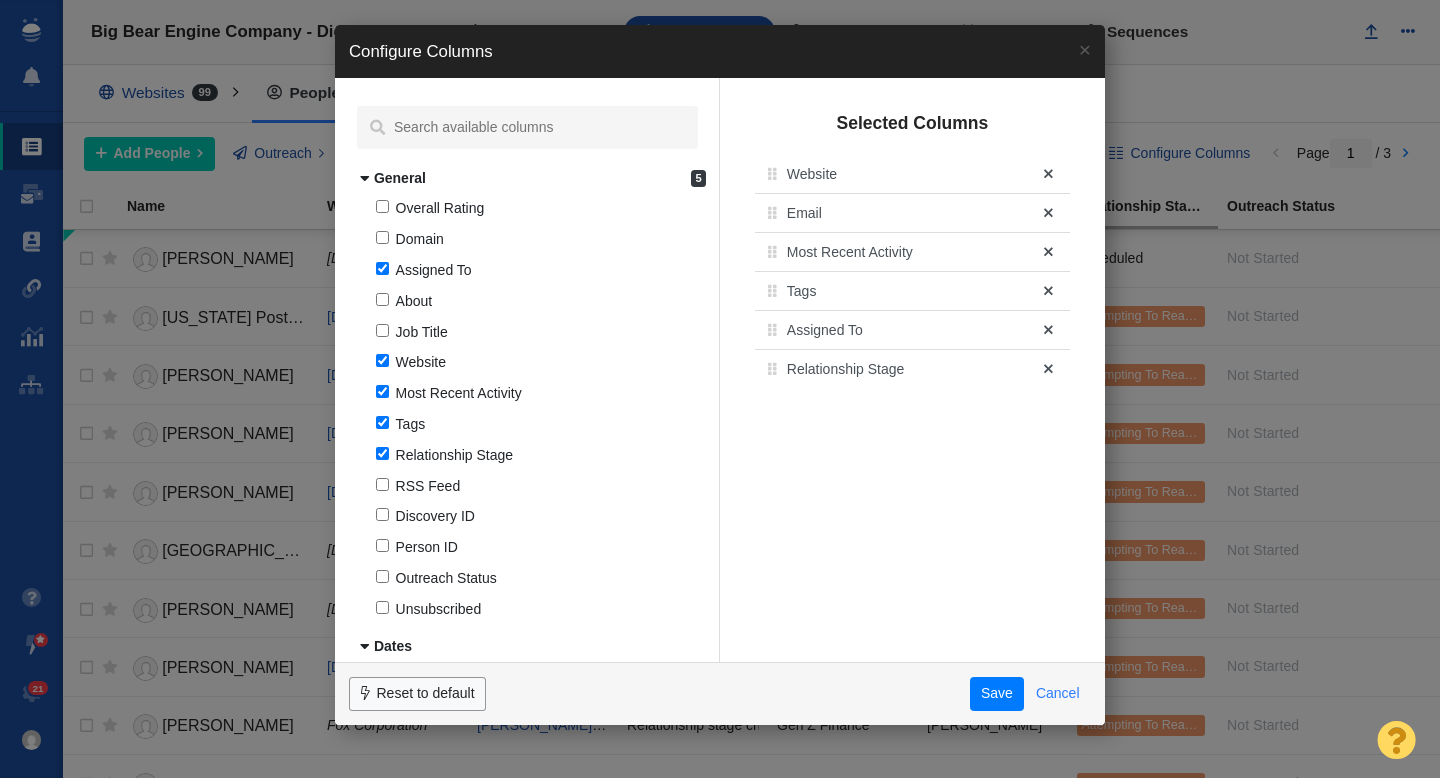 click on "Cancel" at bounding box center [1057, 694] 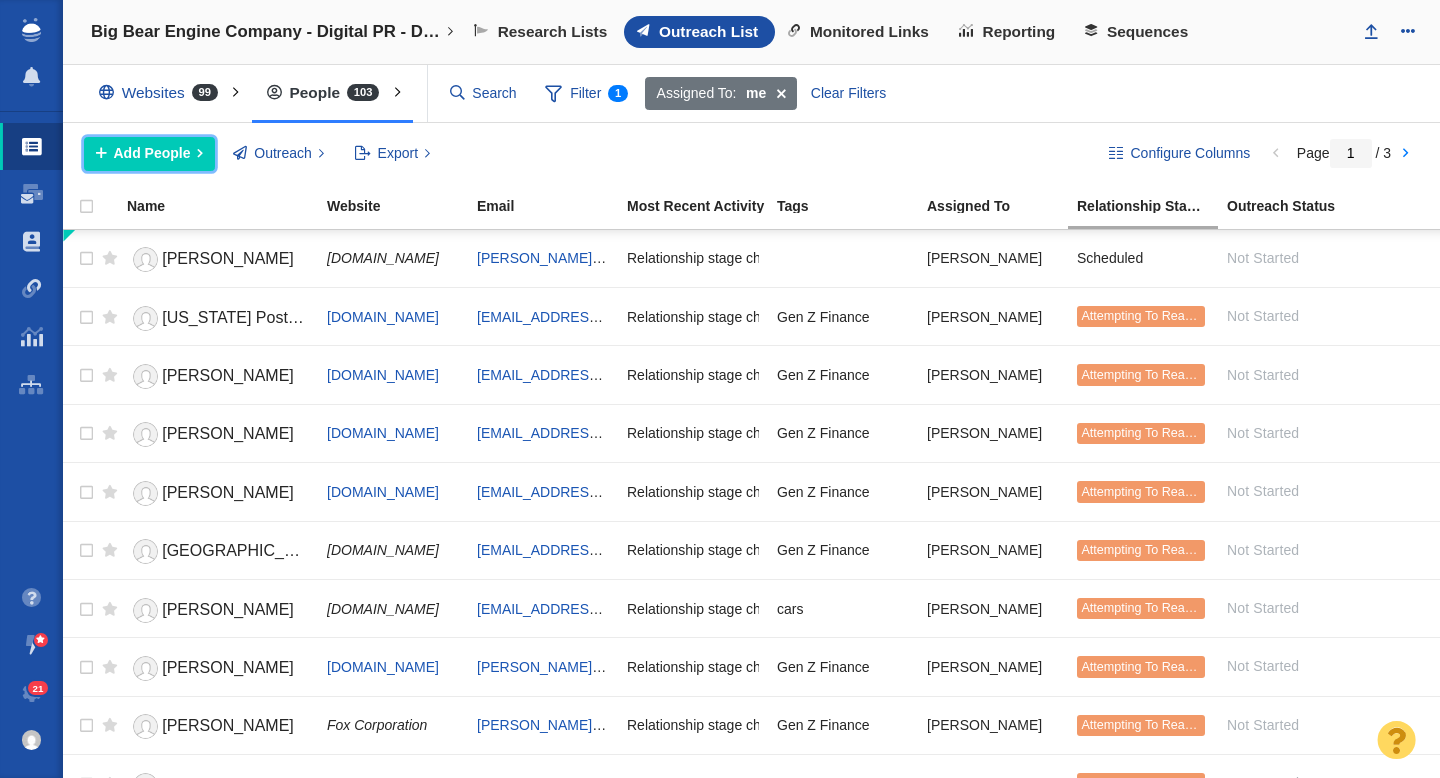 click on "Add People" at bounding box center [149, 154] 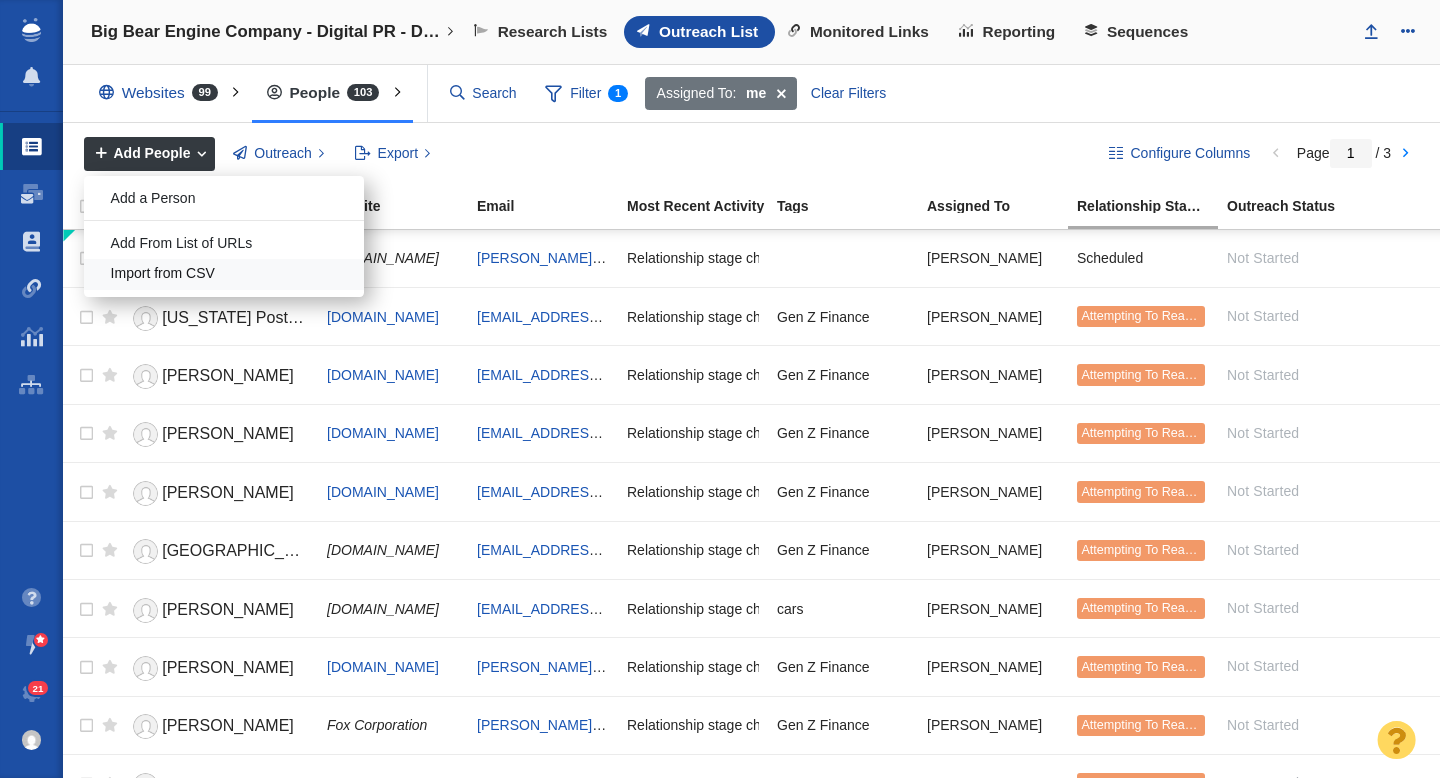 click on "Import from CSV" at bounding box center (224, 274) 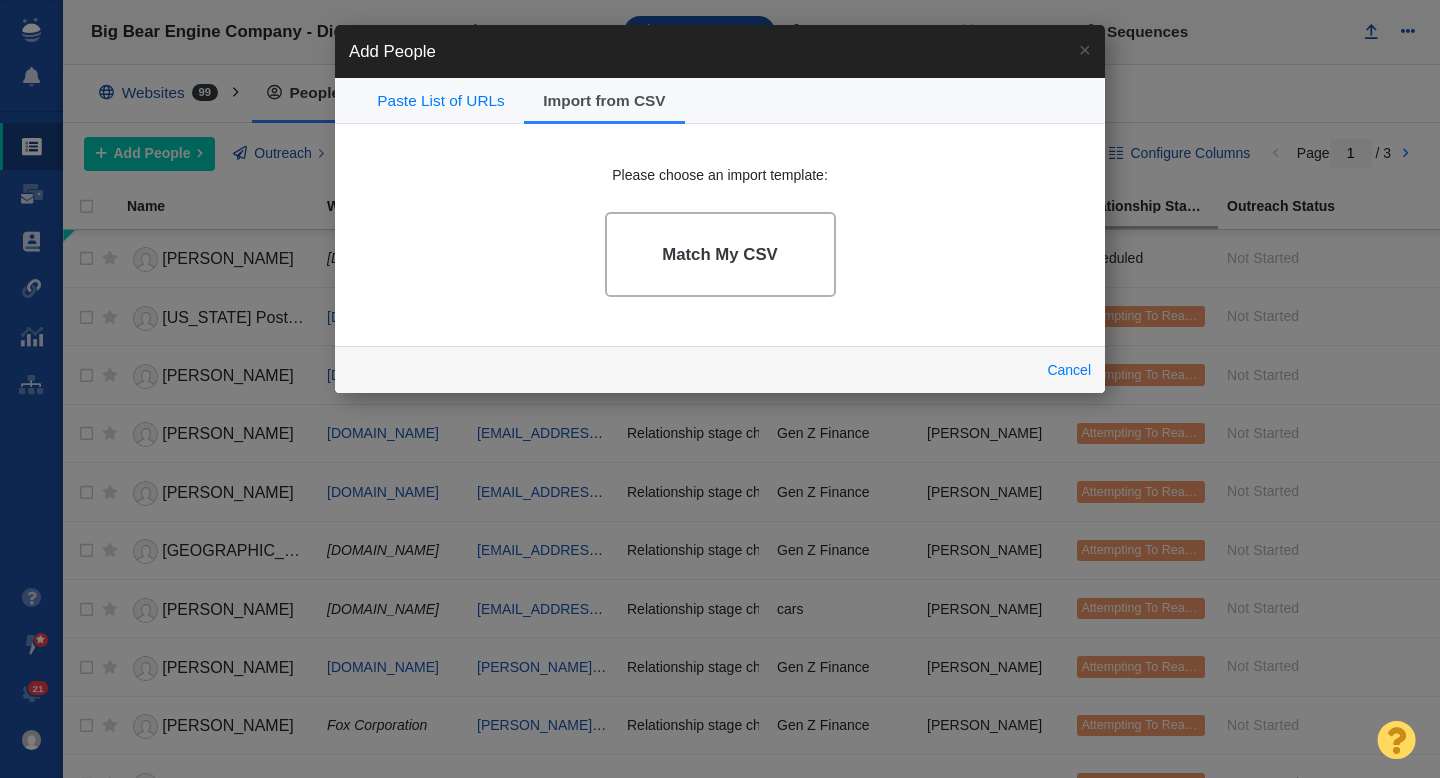 click on "Match My CSV" at bounding box center [720, 255] 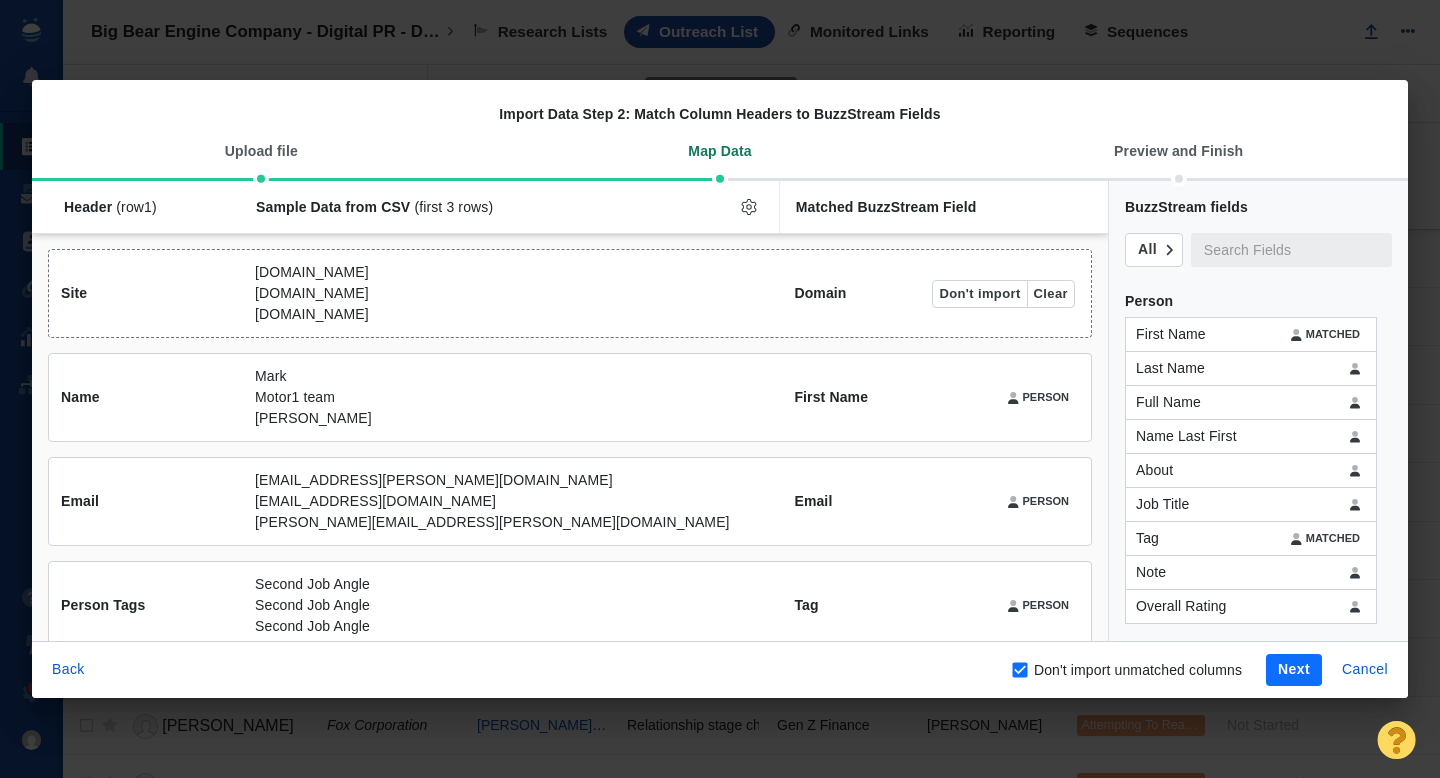 scroll, scrollTop: 25, scrollLeft: 0, axis: vertical 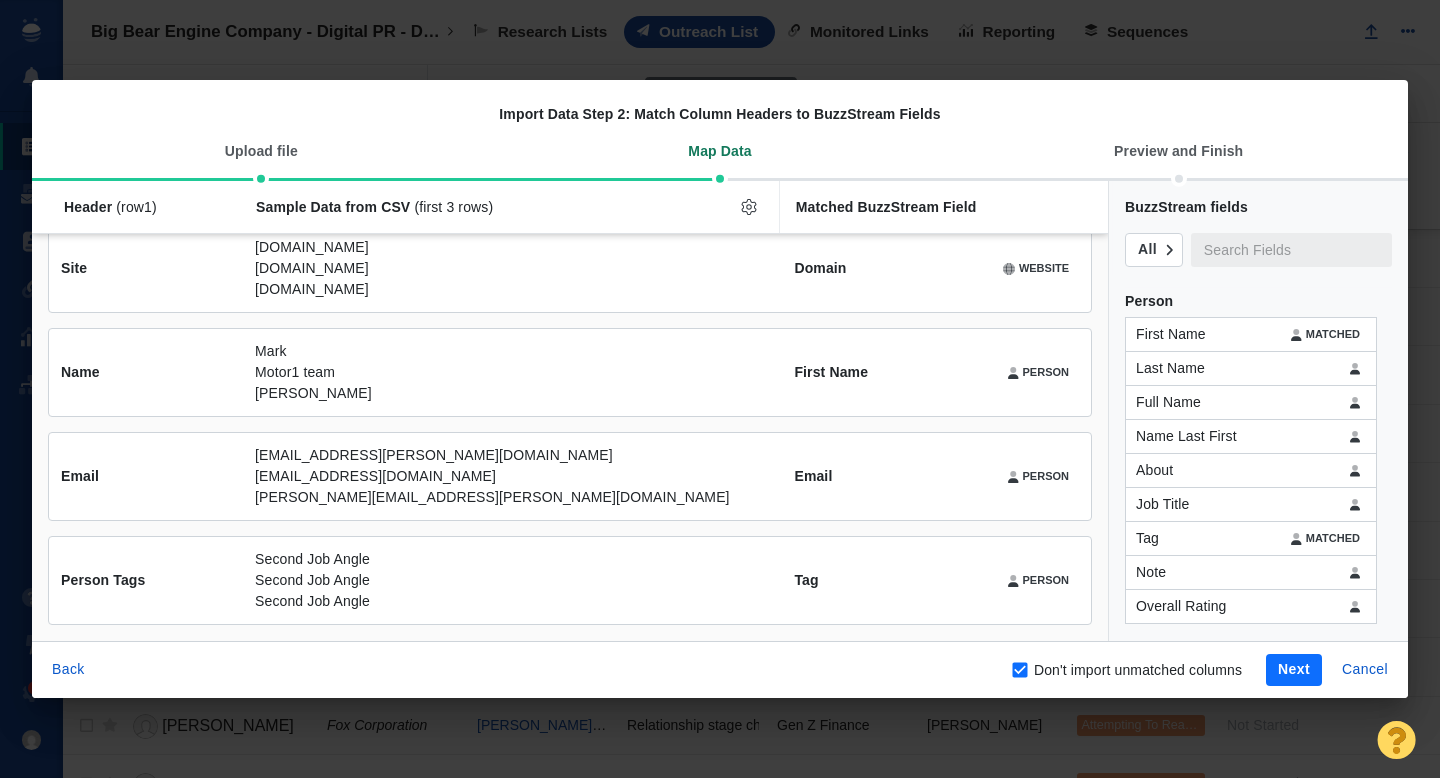 click on "Next" at bounding box center (1294, 670) 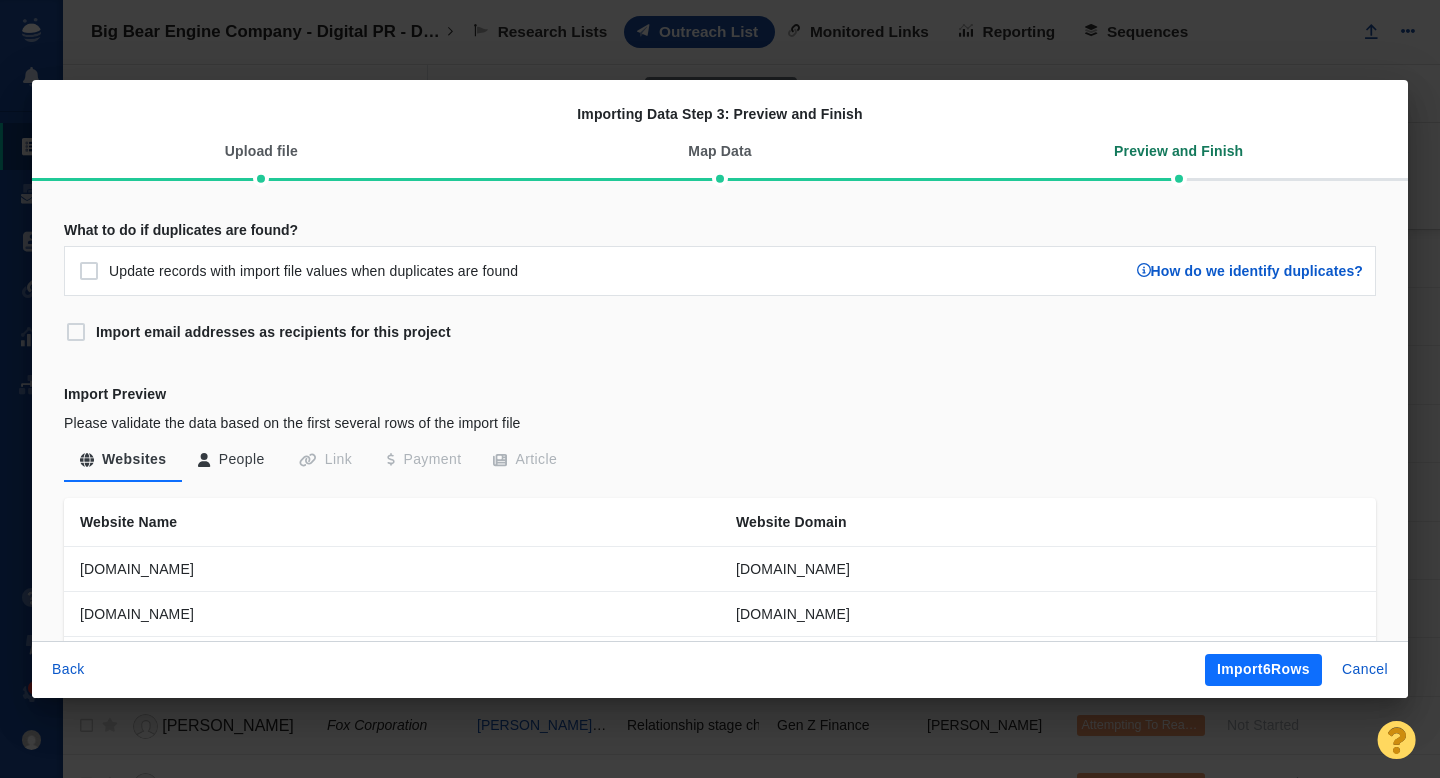 click on "Import  6  Rows" at bounding box center (1263, 670) 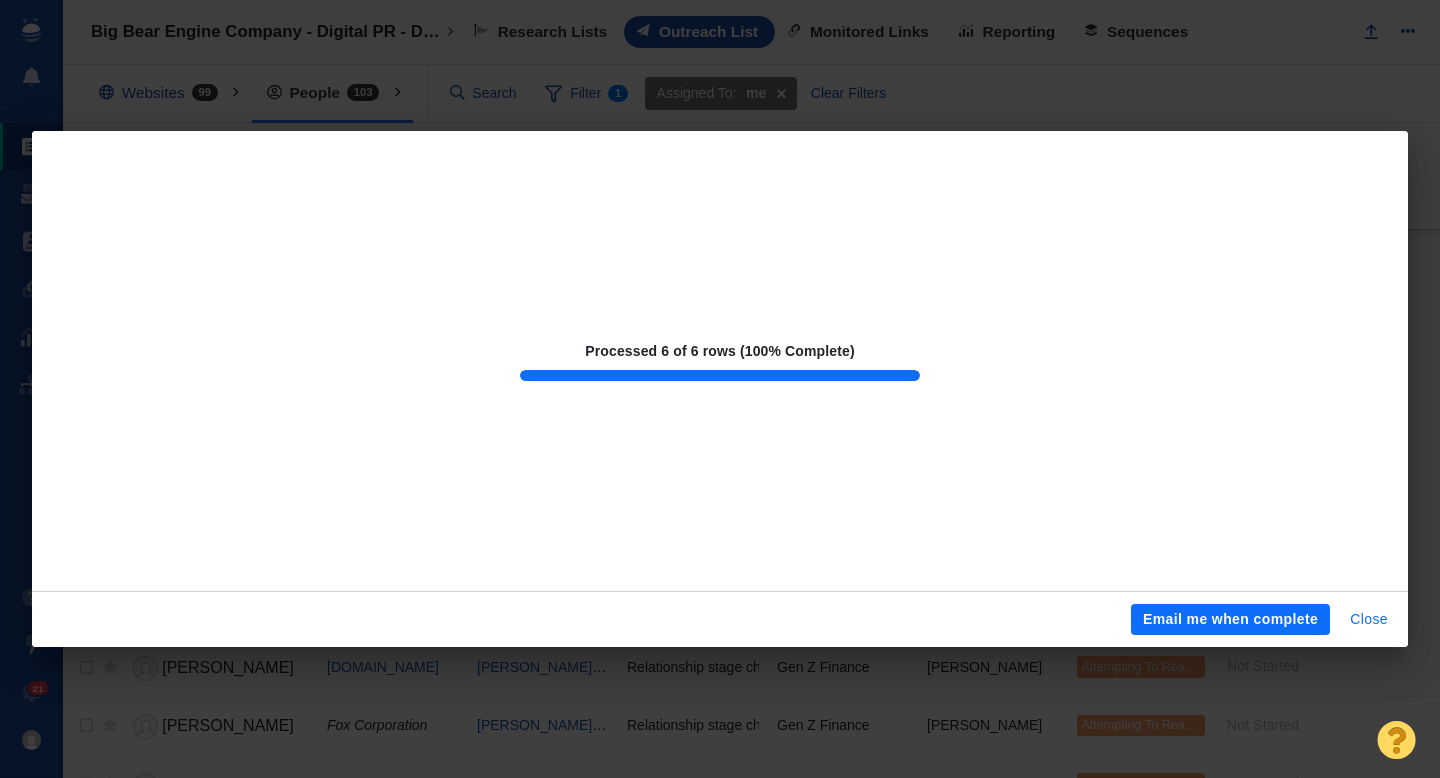 click on "Close" at bounding box center [1369, 620] 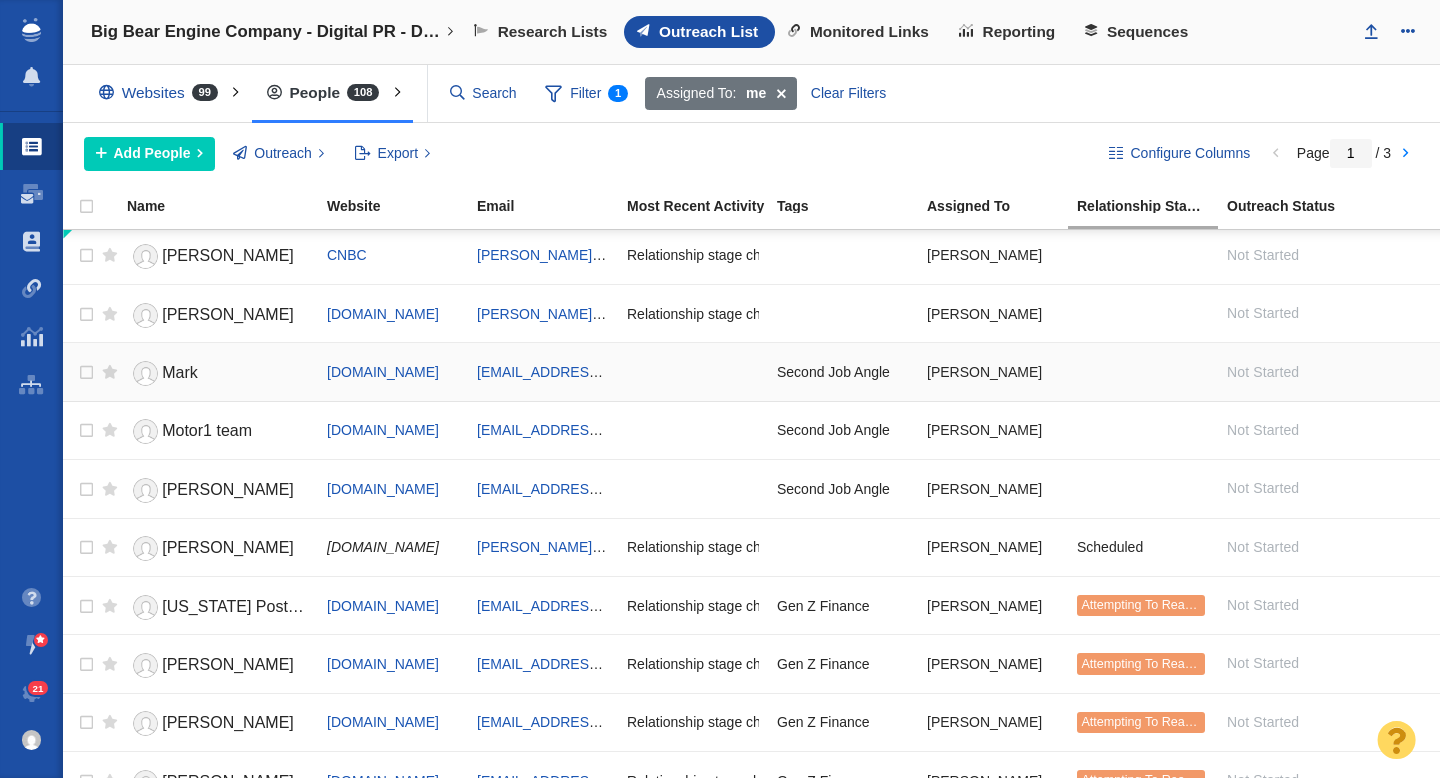 scroll, scrollTop: 0, scrollLeft: 0, axis: both 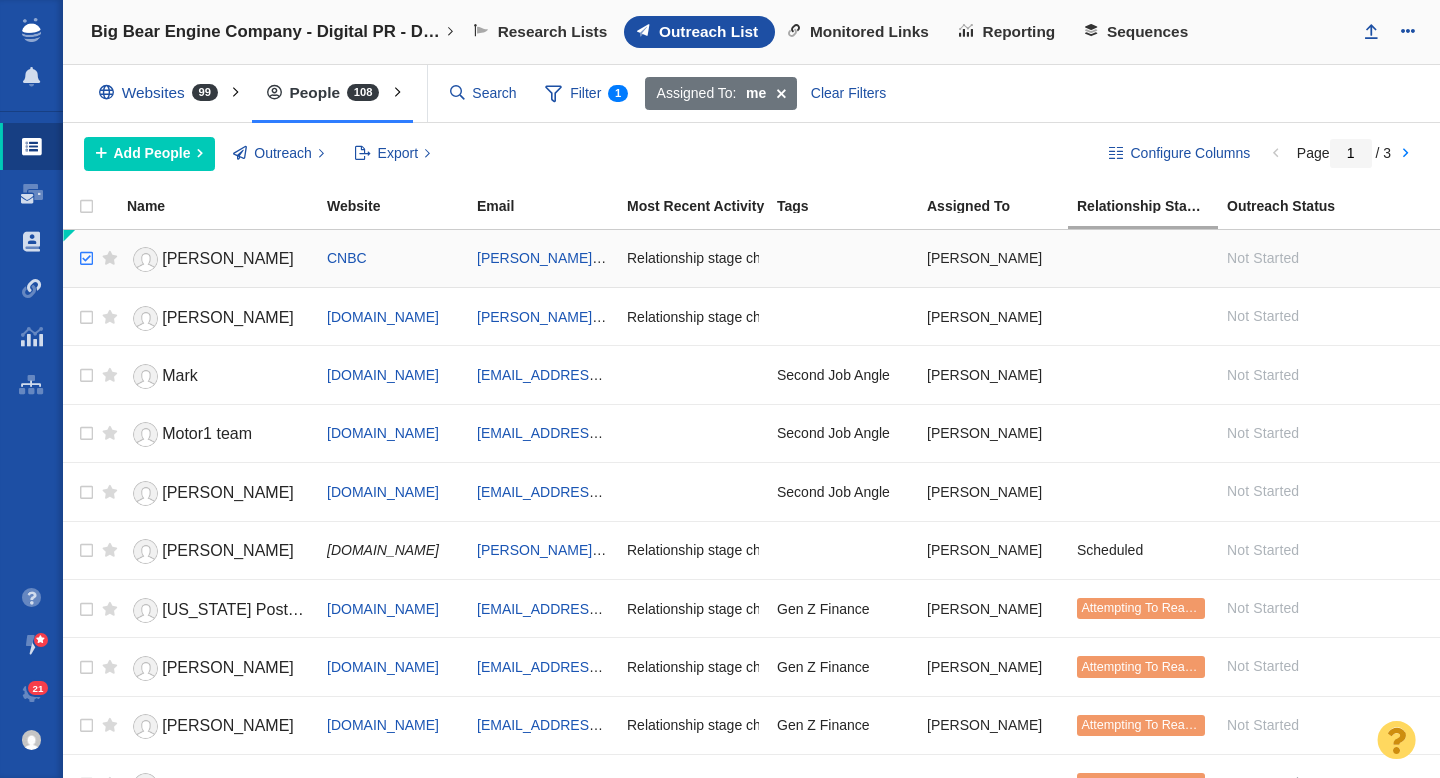 checkbox on "true" 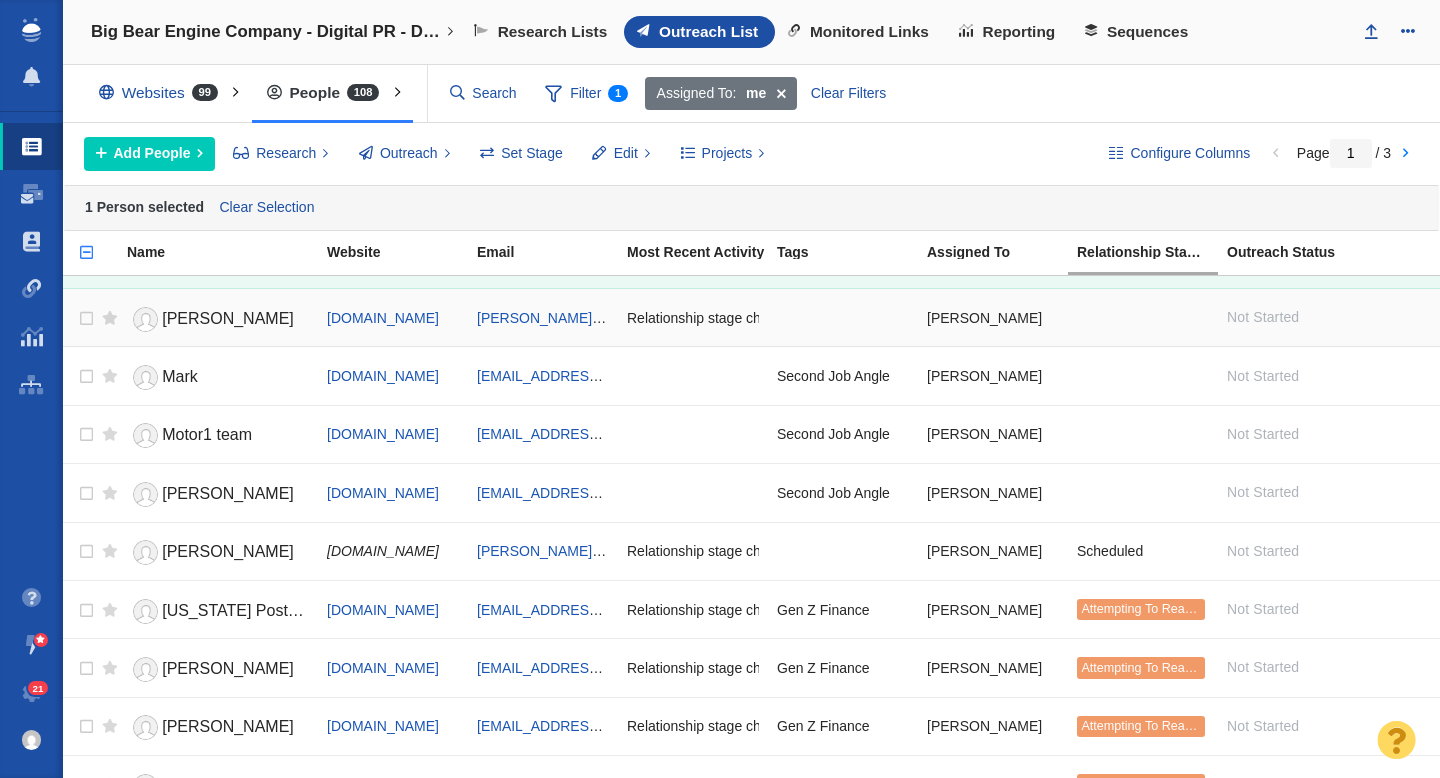 scroll, scrollTop: 127, scrollLeft: 0, axis: vertical 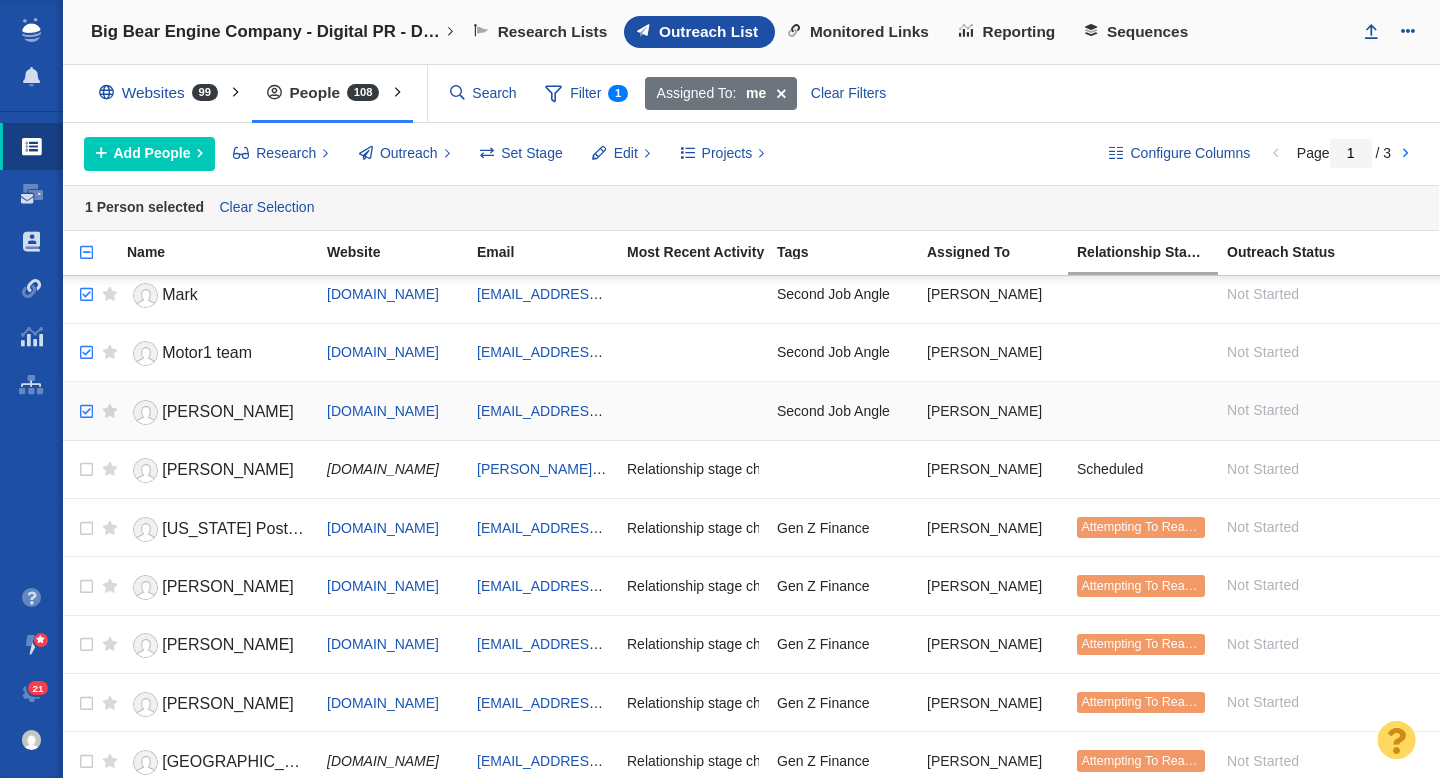 checkbox on "true" 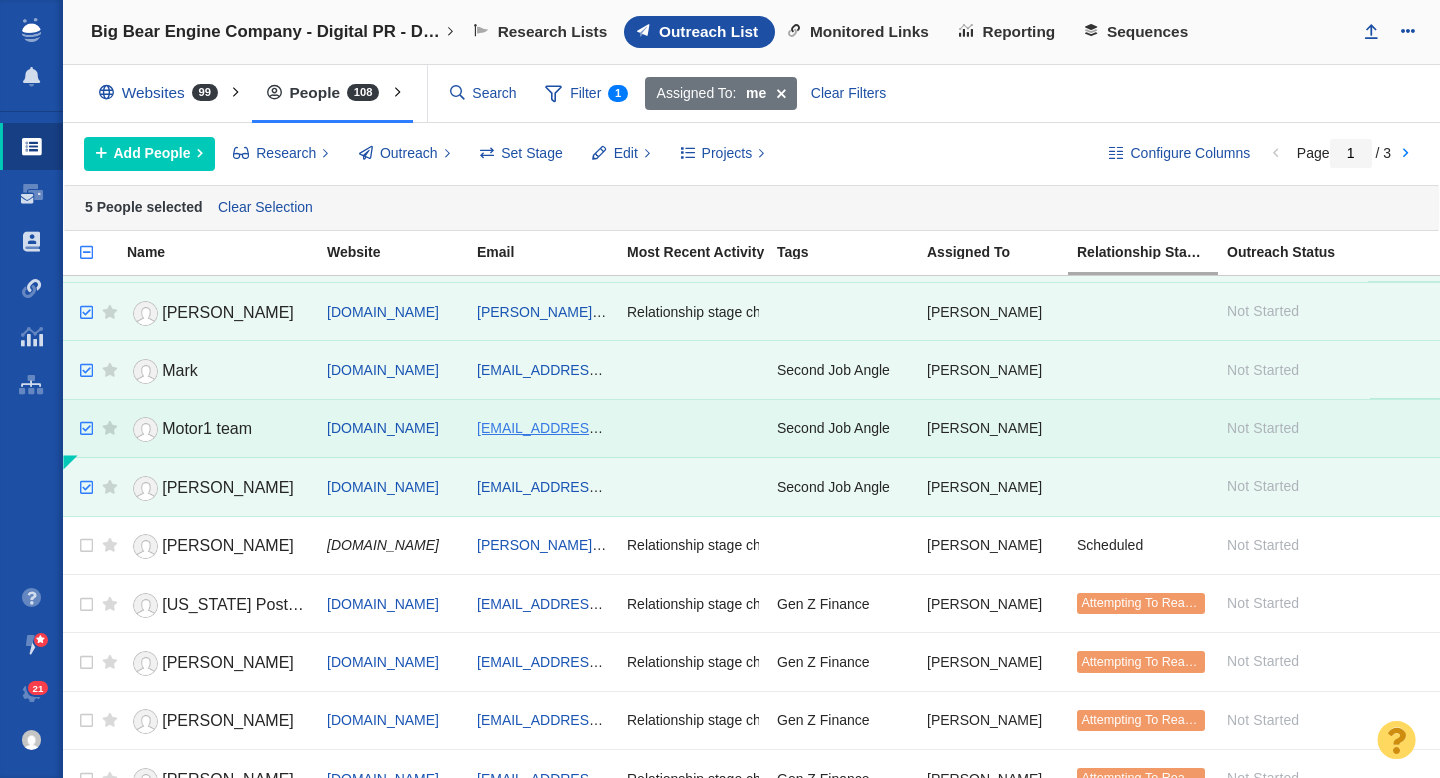 scroll, scrollTop: 0, scrollLeft: 0, axis: both 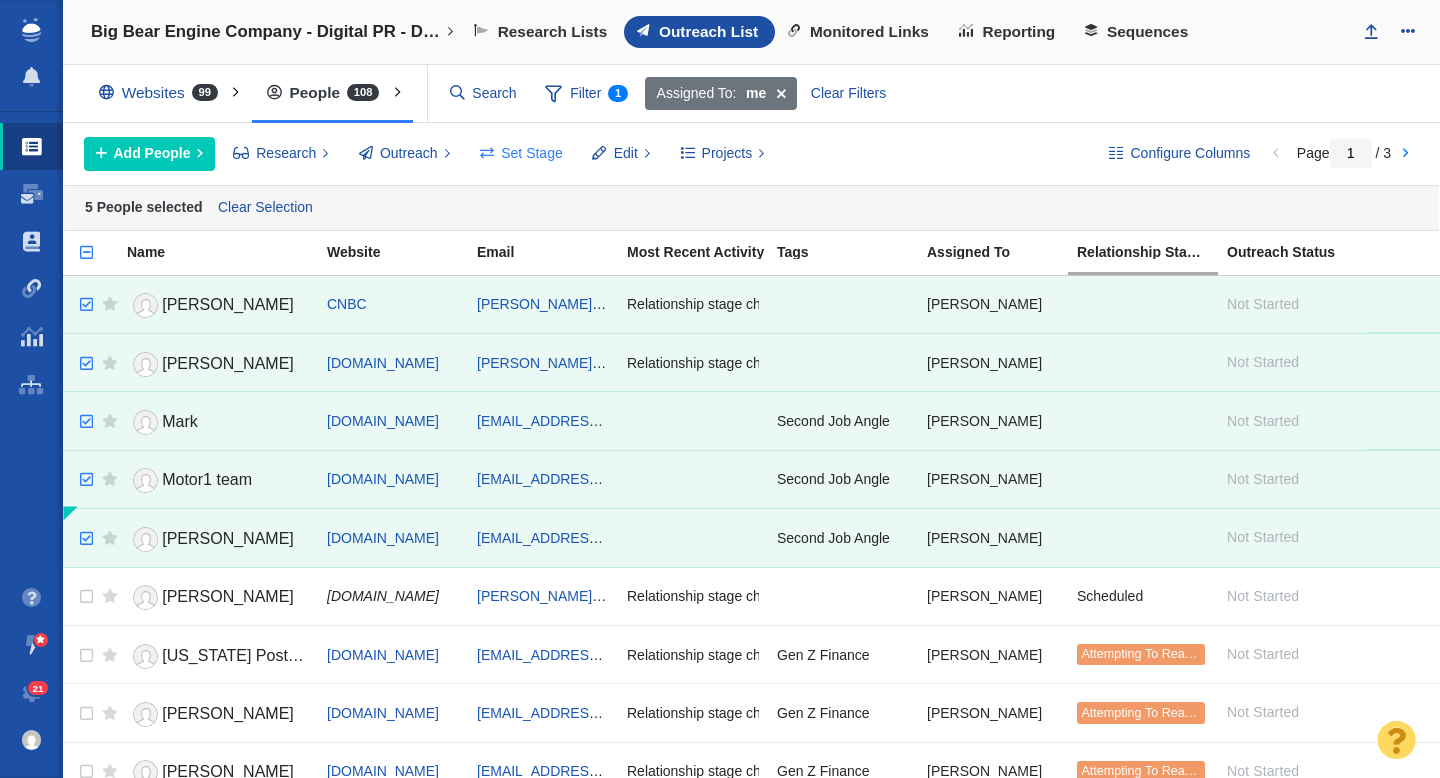 click on "Set Stage" at bounding box center [532, 153] 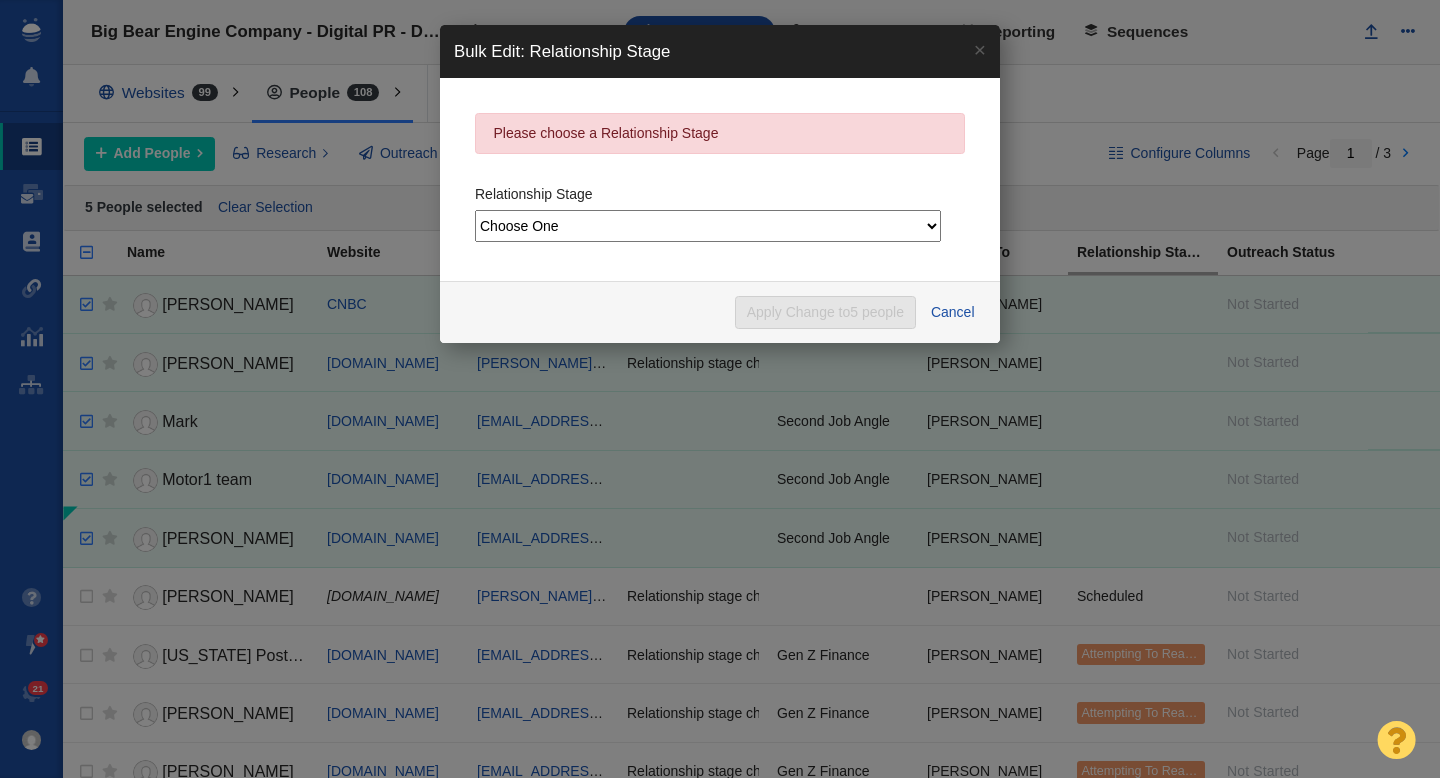 click on "Choose One
Not Started
Scheduled
Attempting To Reach
Paused
Bounce
Send Failure
Replied
In Communication
Successful Placement
Unsuccessful - No Reply
DO NOT CONTACT
Dead" at bounding box center [708, 226] 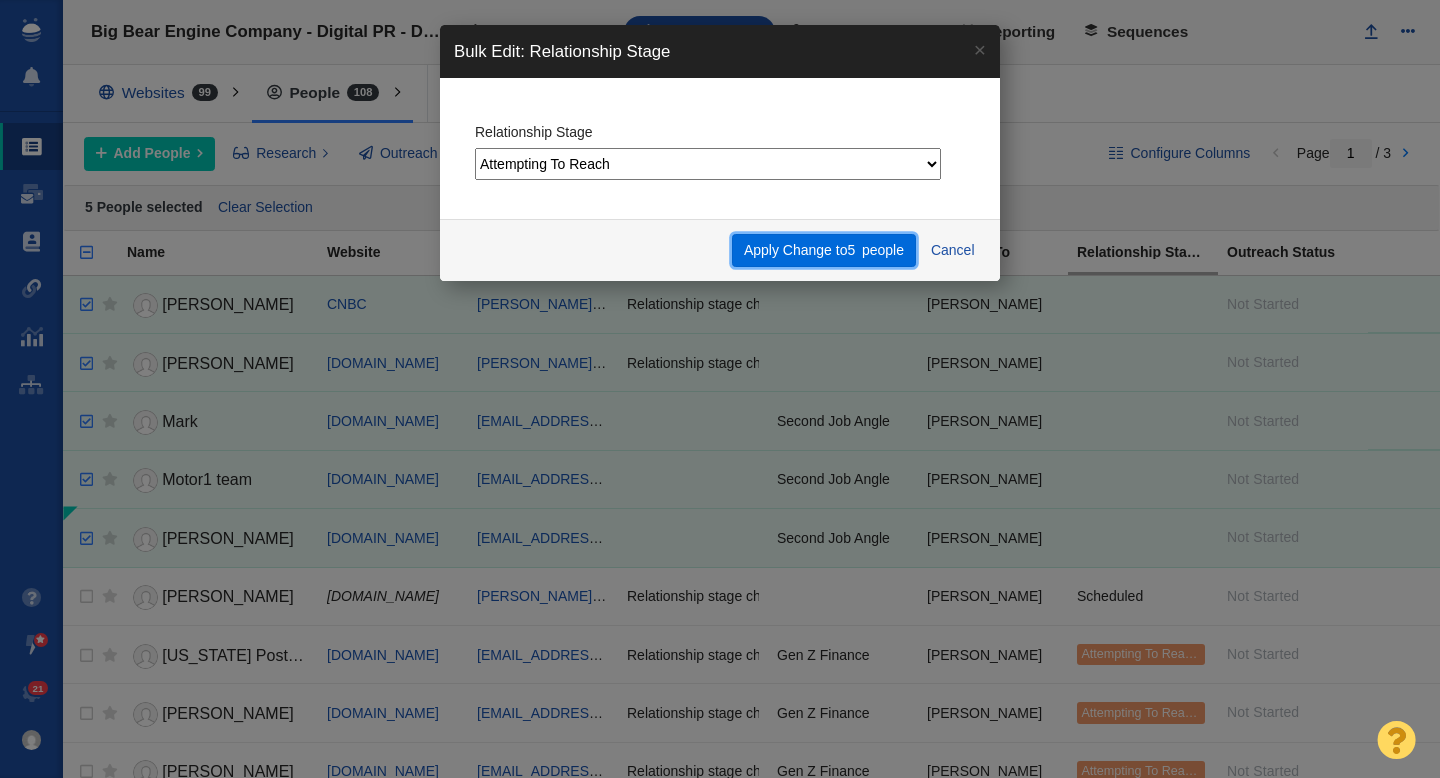 click on "Apply Change to  5   people" at bounding box center (823, 251) 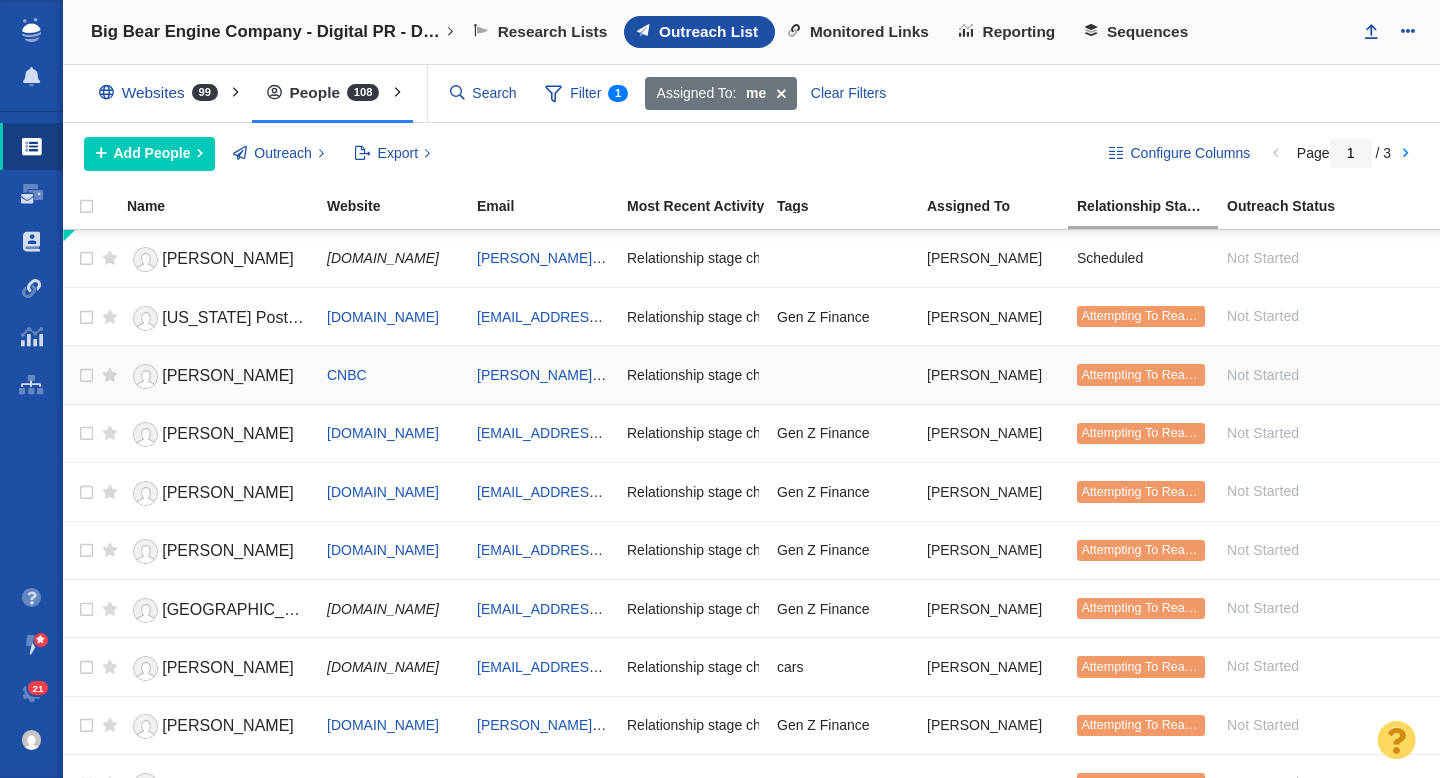 click on "[PERSON_NAME]" at bounding box center [228, 375] 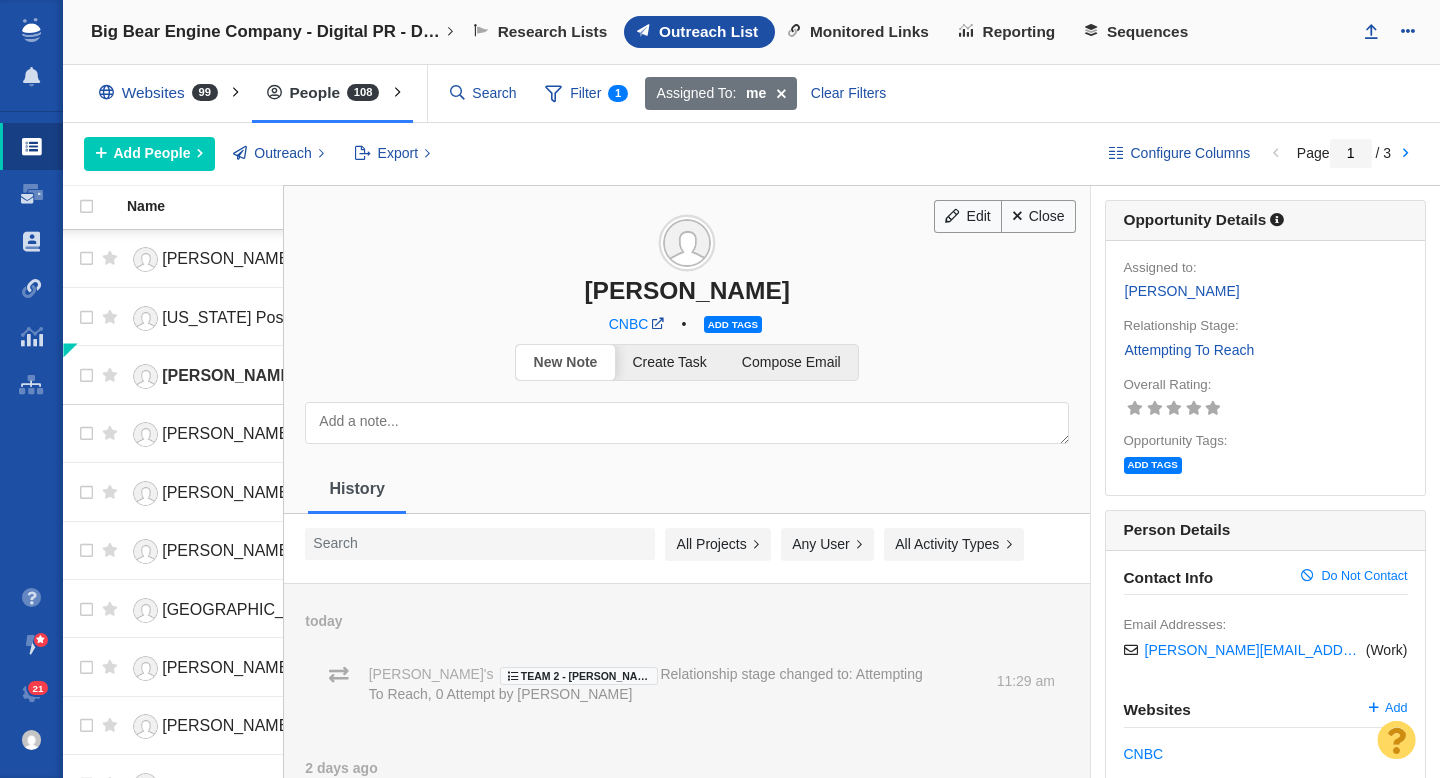 click on "Add tags" at bounding box center (733, 324) 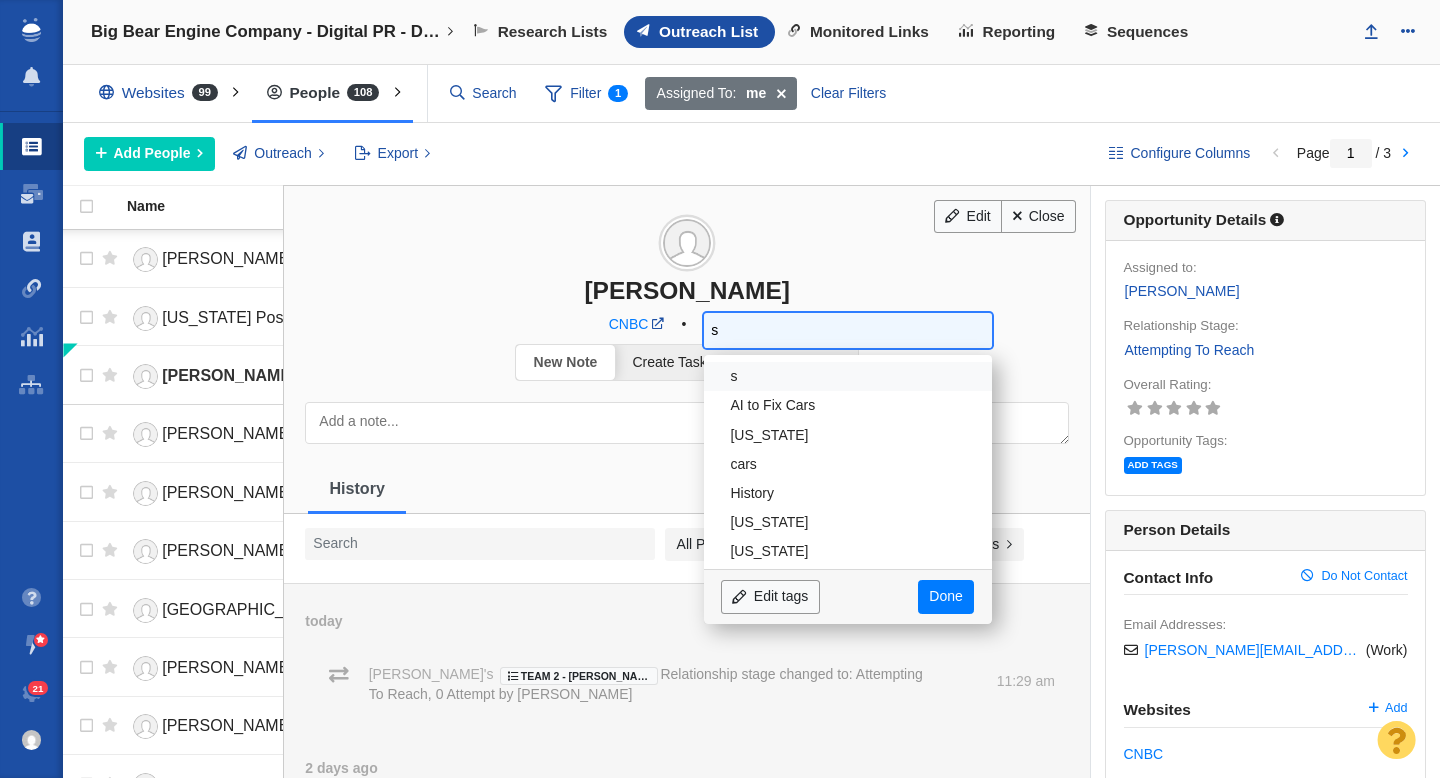 type on "se" 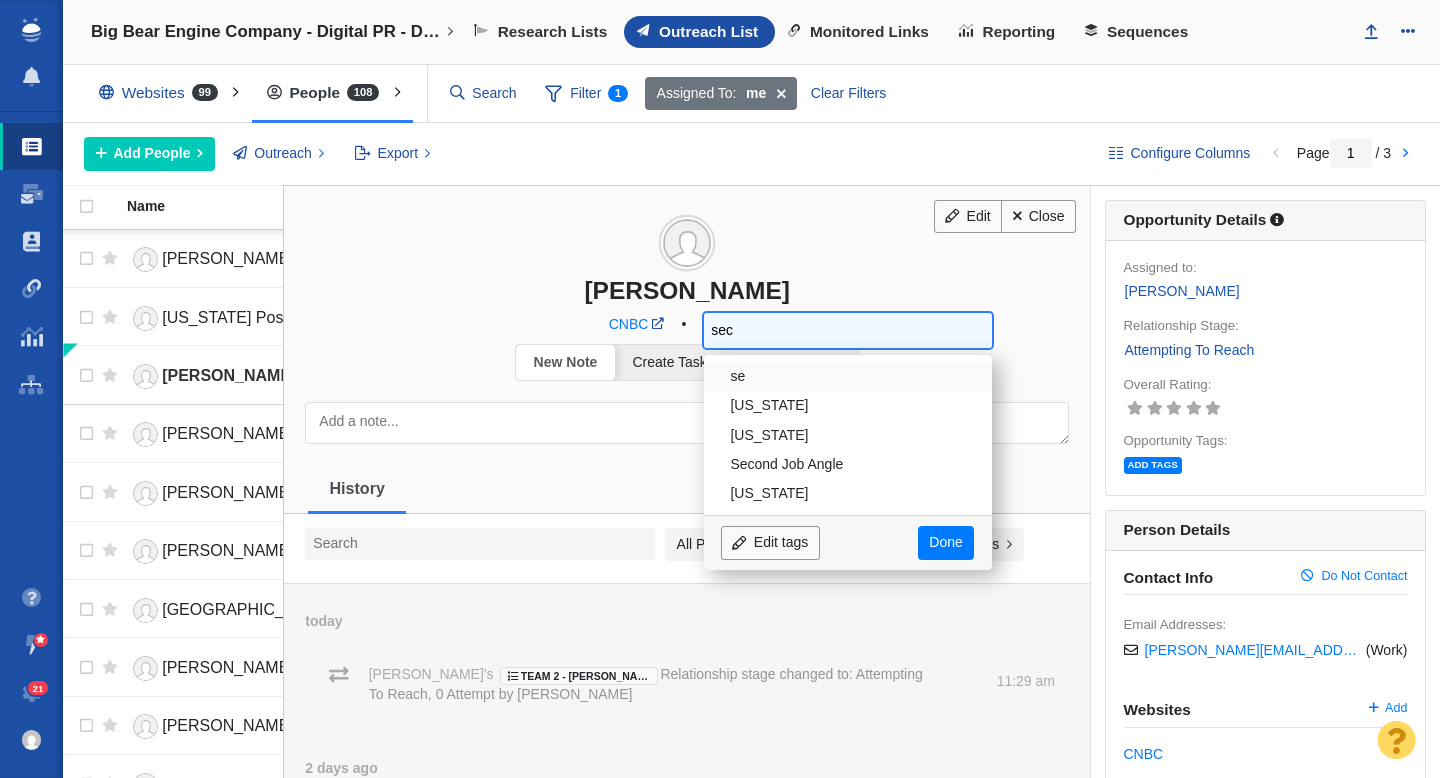 type on "seco" 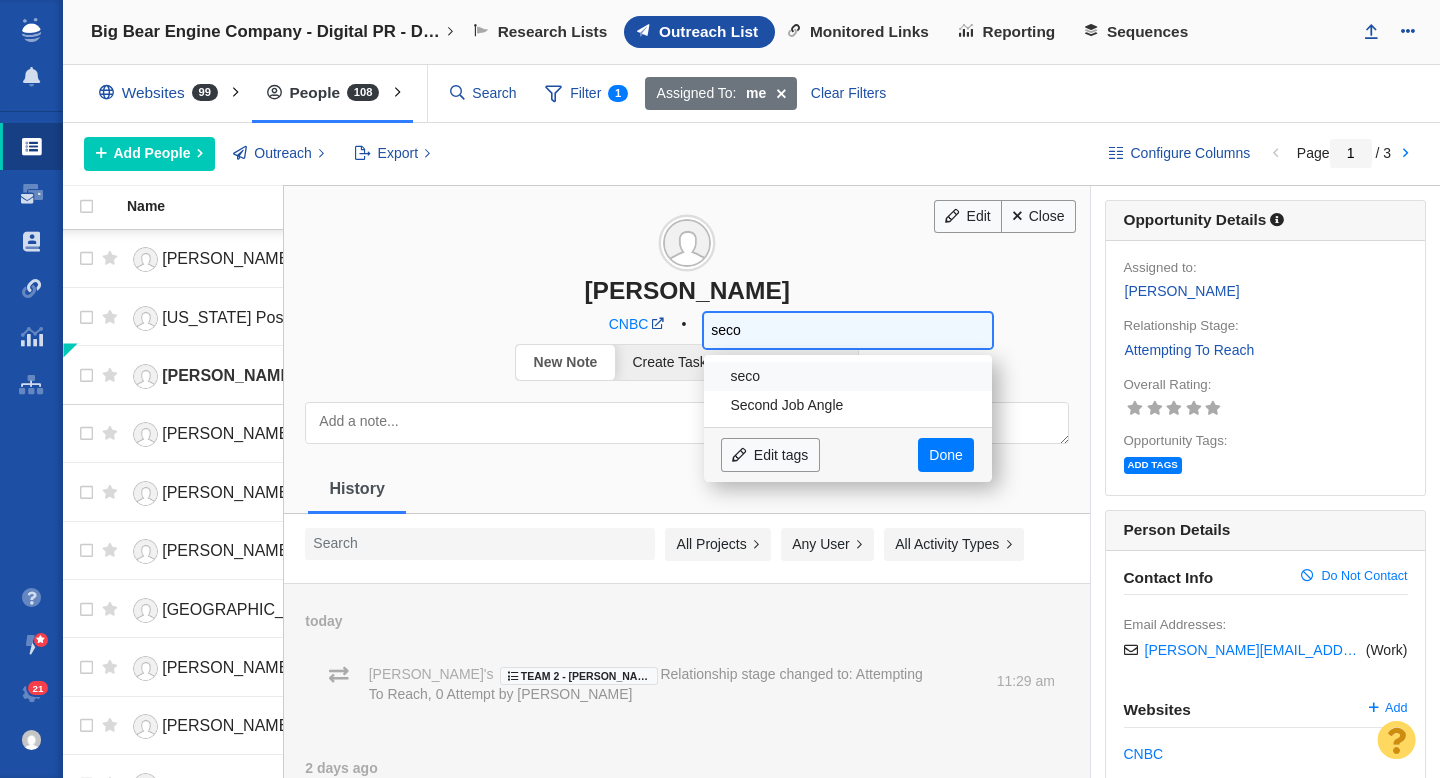 type on "secon" 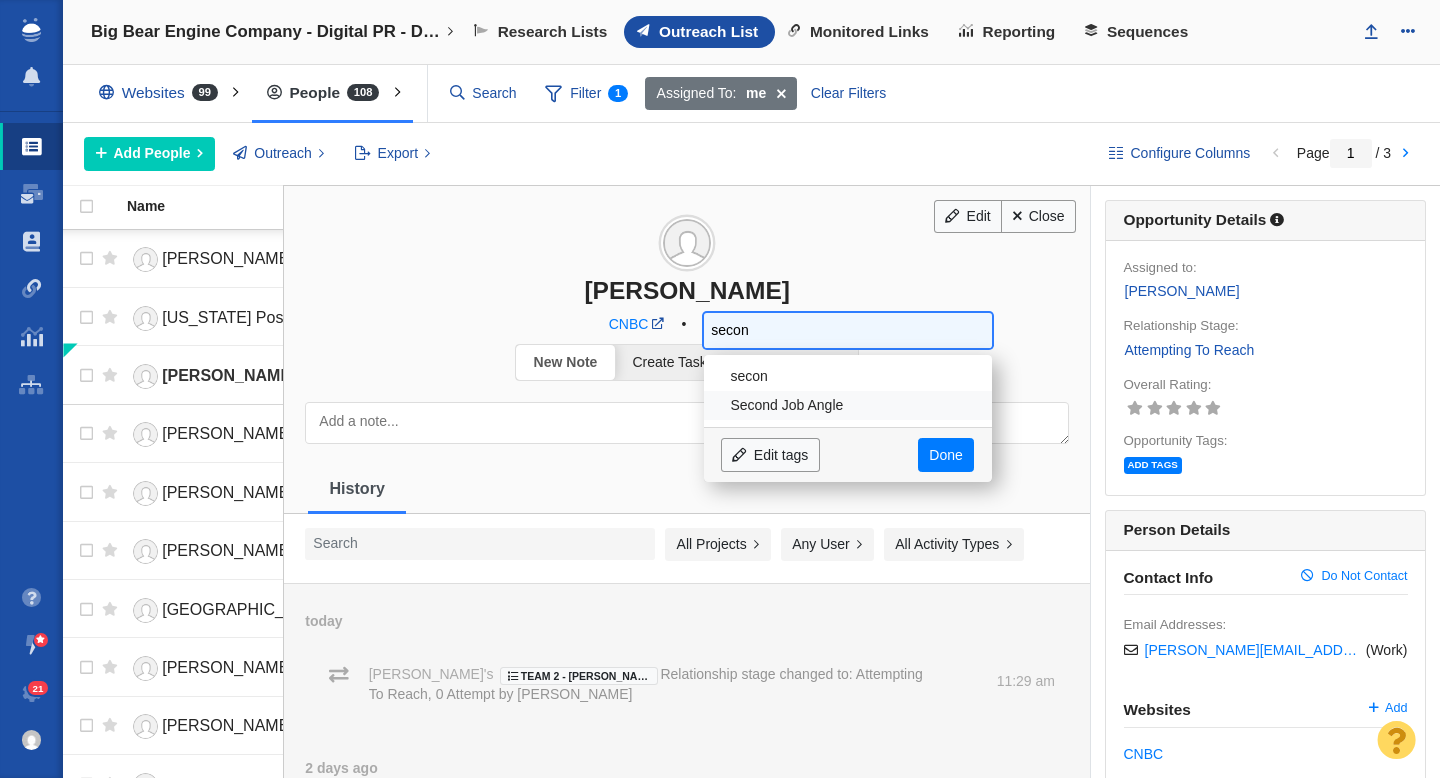 click on "Second Job Angle" at bounding box center (848, 405) 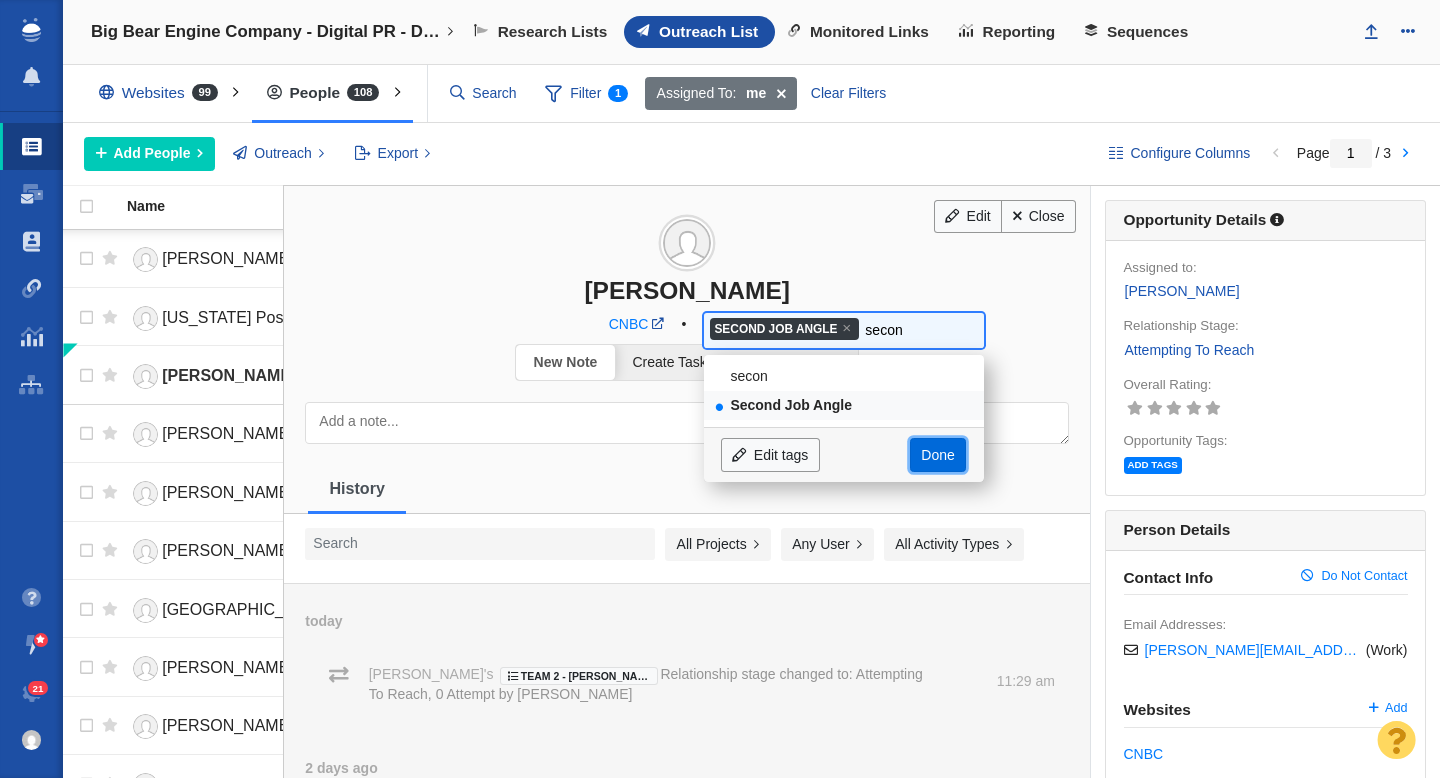 click on "Done" at bounding box center [938, 455] 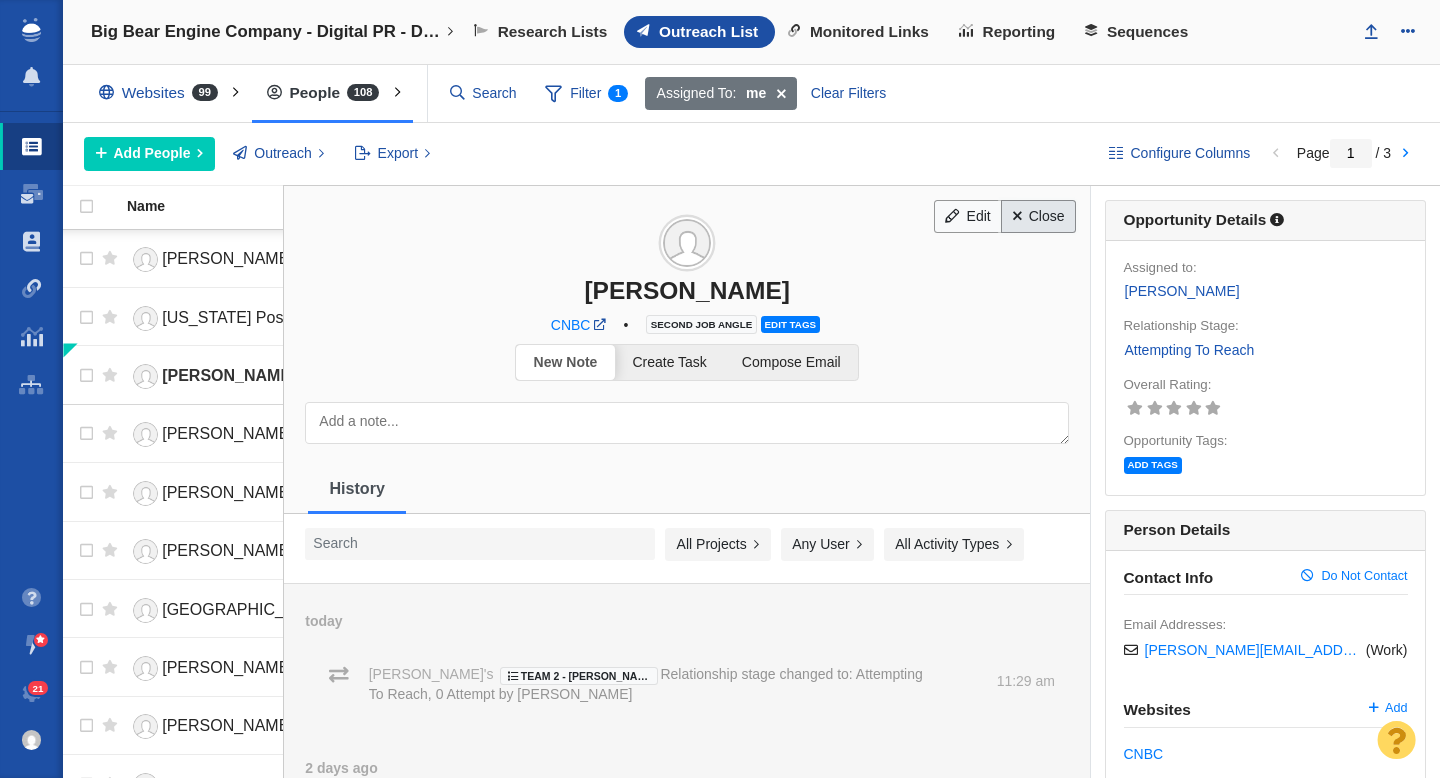 click on "Close" at bounding box center [1038, 217] 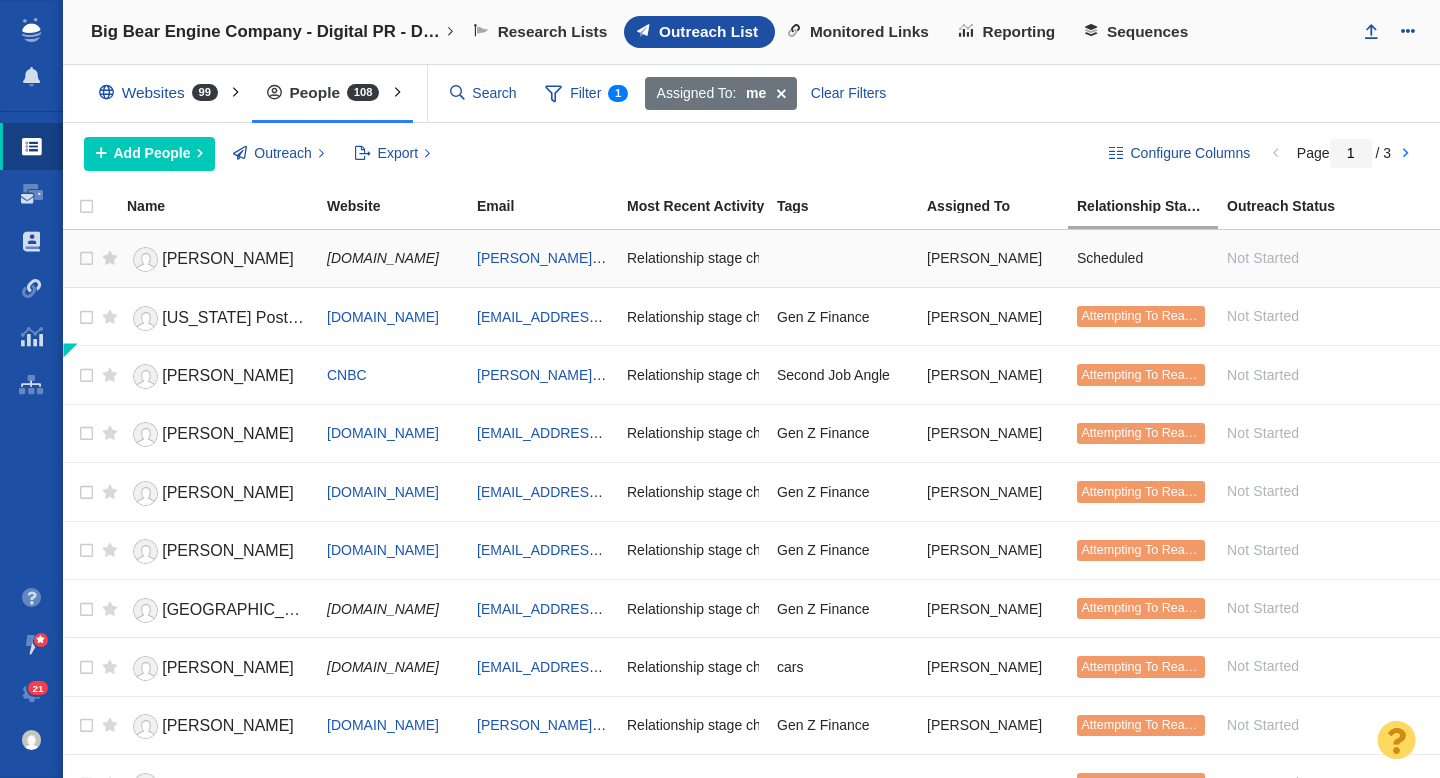 click at bounding box center [843, 258] 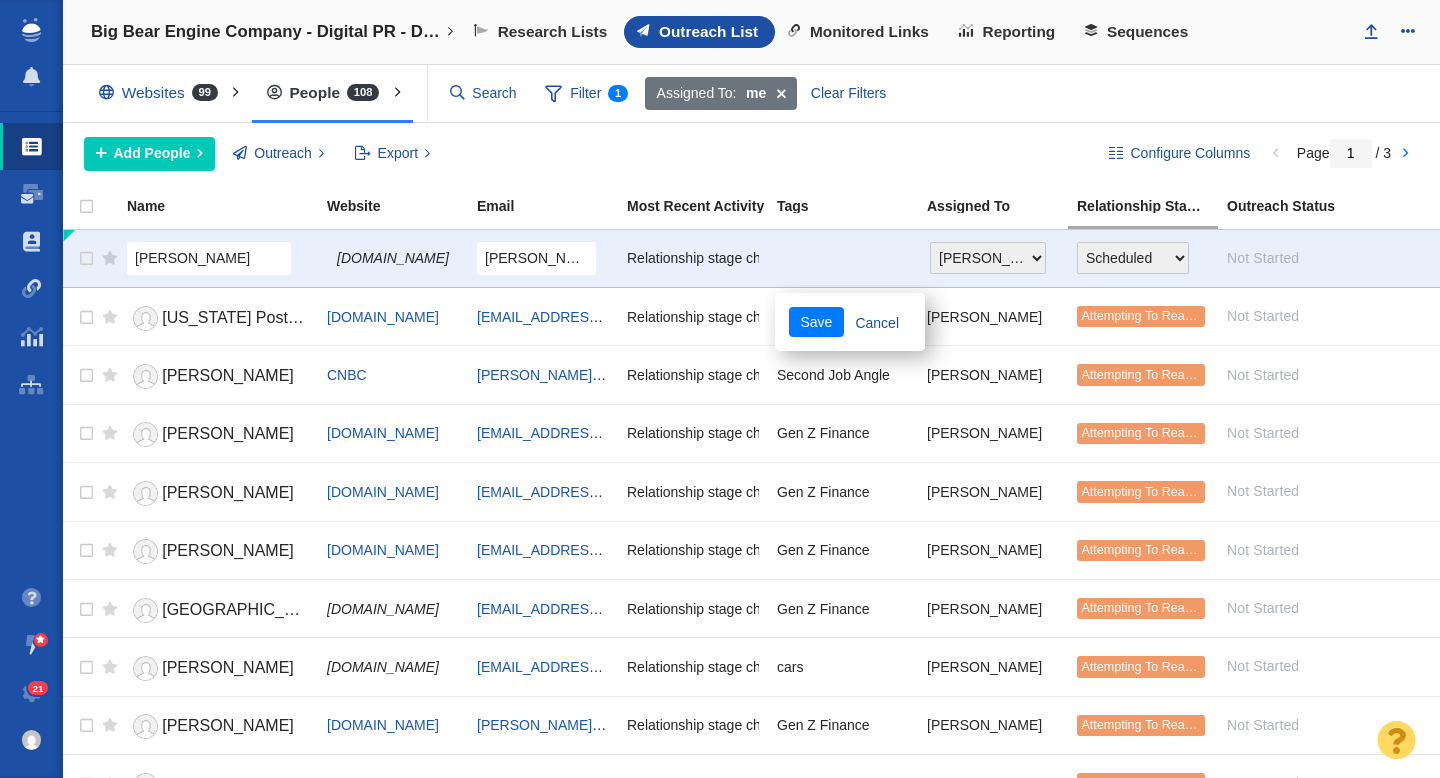click on "Configure Columns Page  1   /   3   Add People Add a Person Add From List of URLs Import from CSV   Outreach No Contacts Selected Select contacts in your project to conduct outreach.   Export All Fields Custom Export Templates Phone List   Create Custom Export..." at bounding box center [751, 154] 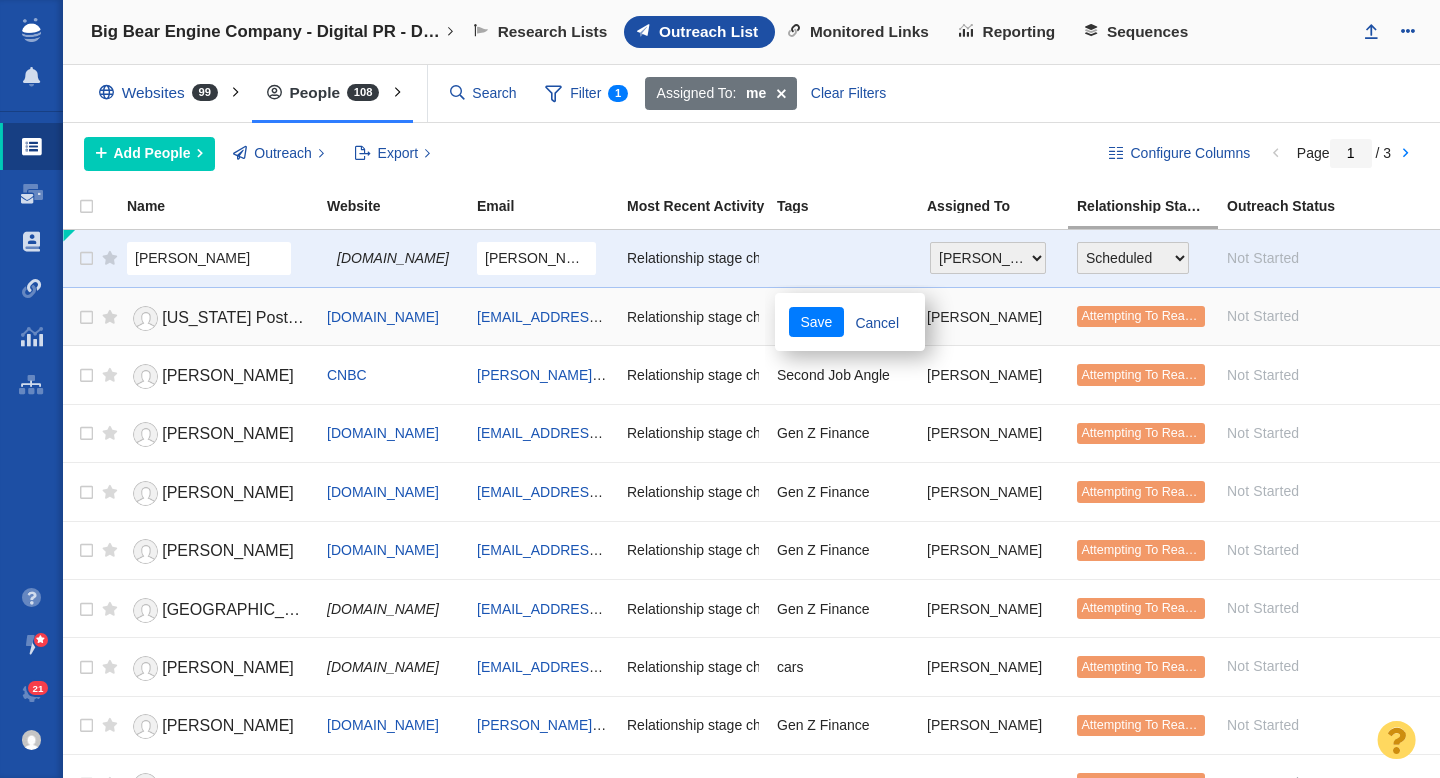 click on "[US_STATE] Post Team" at bounding box center [246, 317] 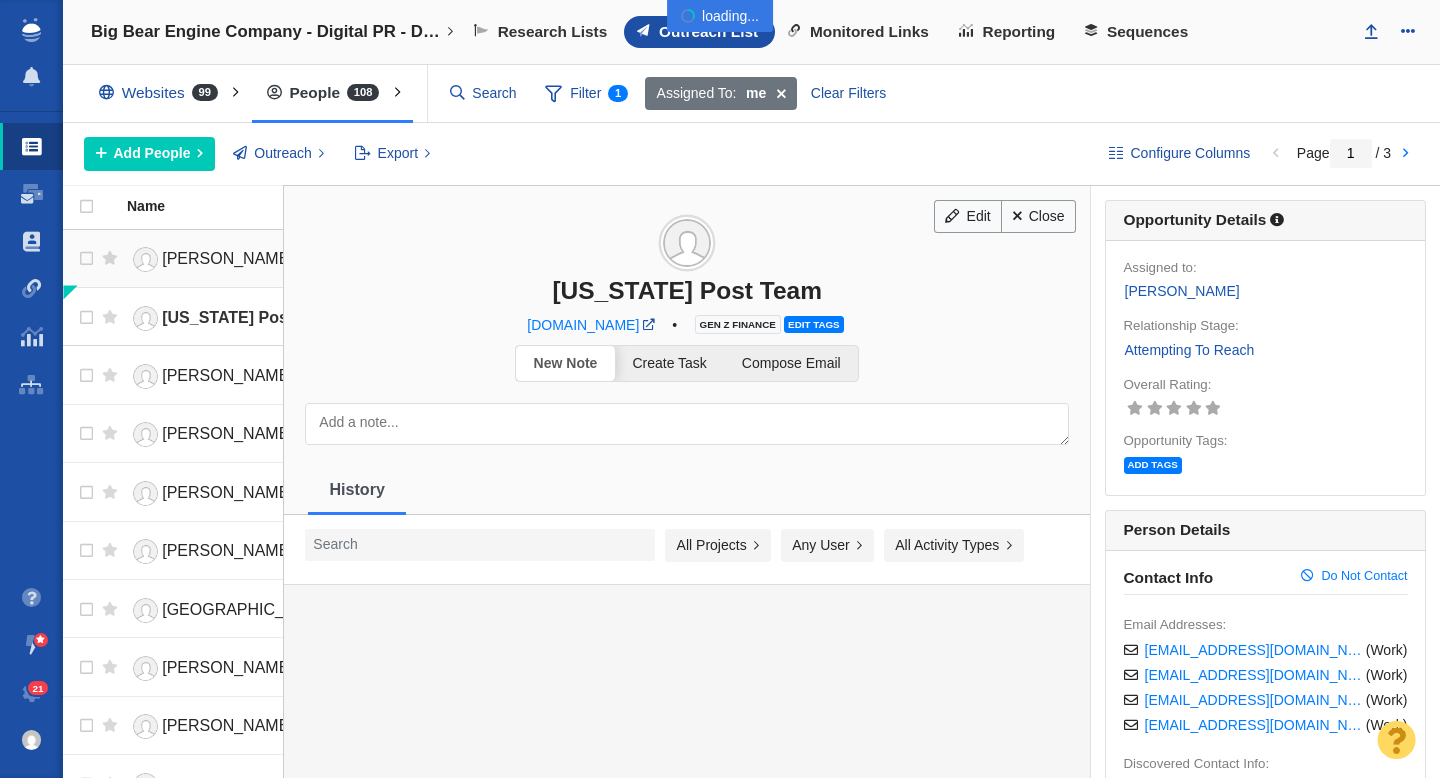 click on "[PERSON_NAME]" at bounding box center (228, 258) 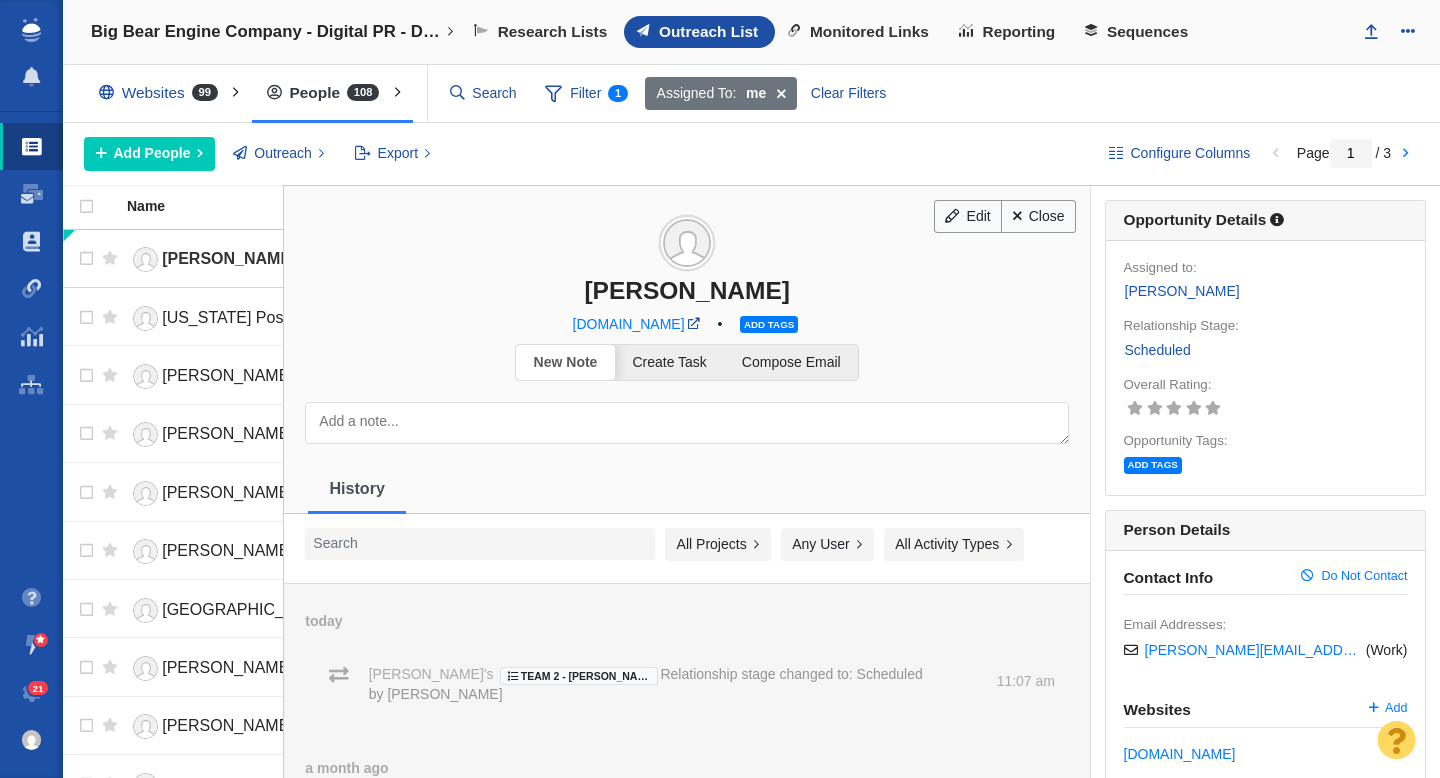 click on "Add tags" at bounding box center [769, 324] 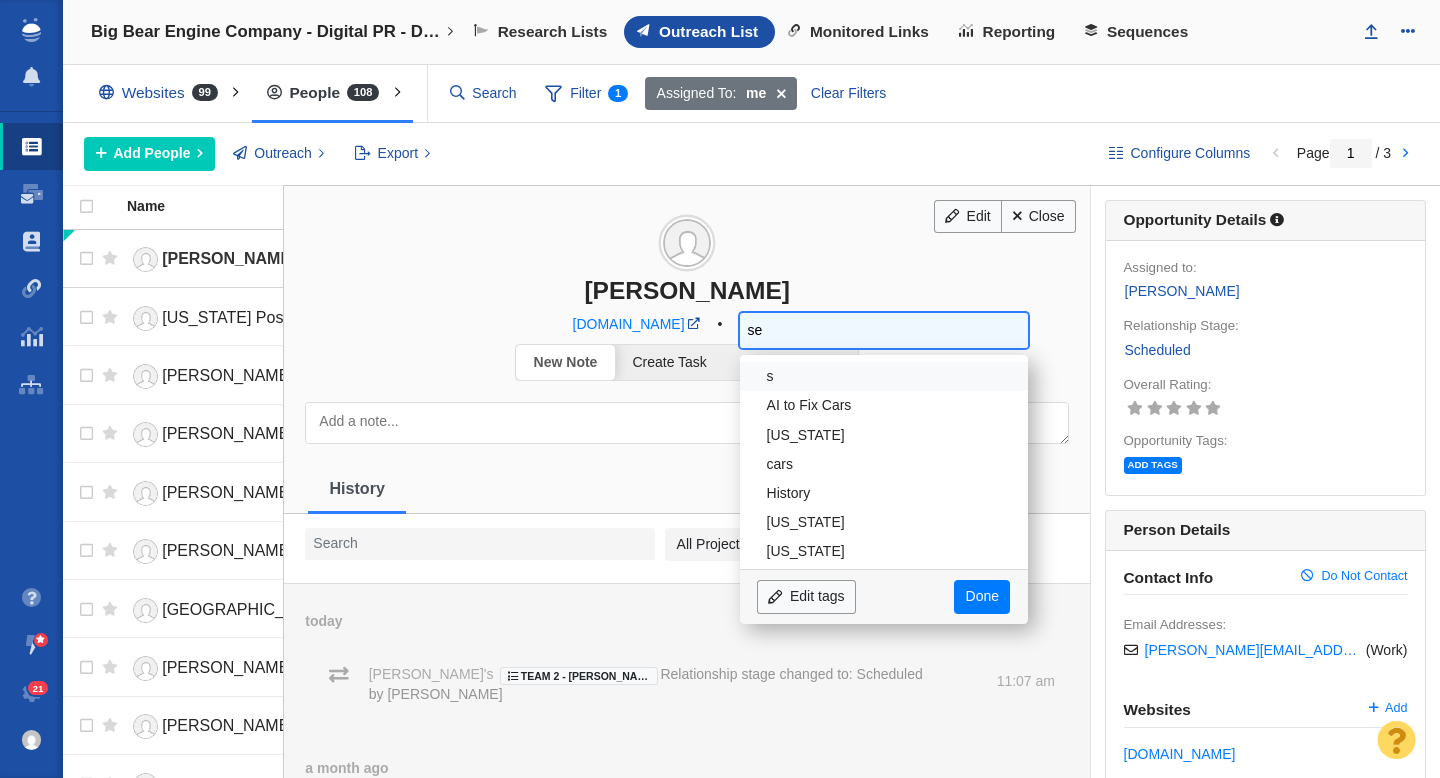 type on "sec" 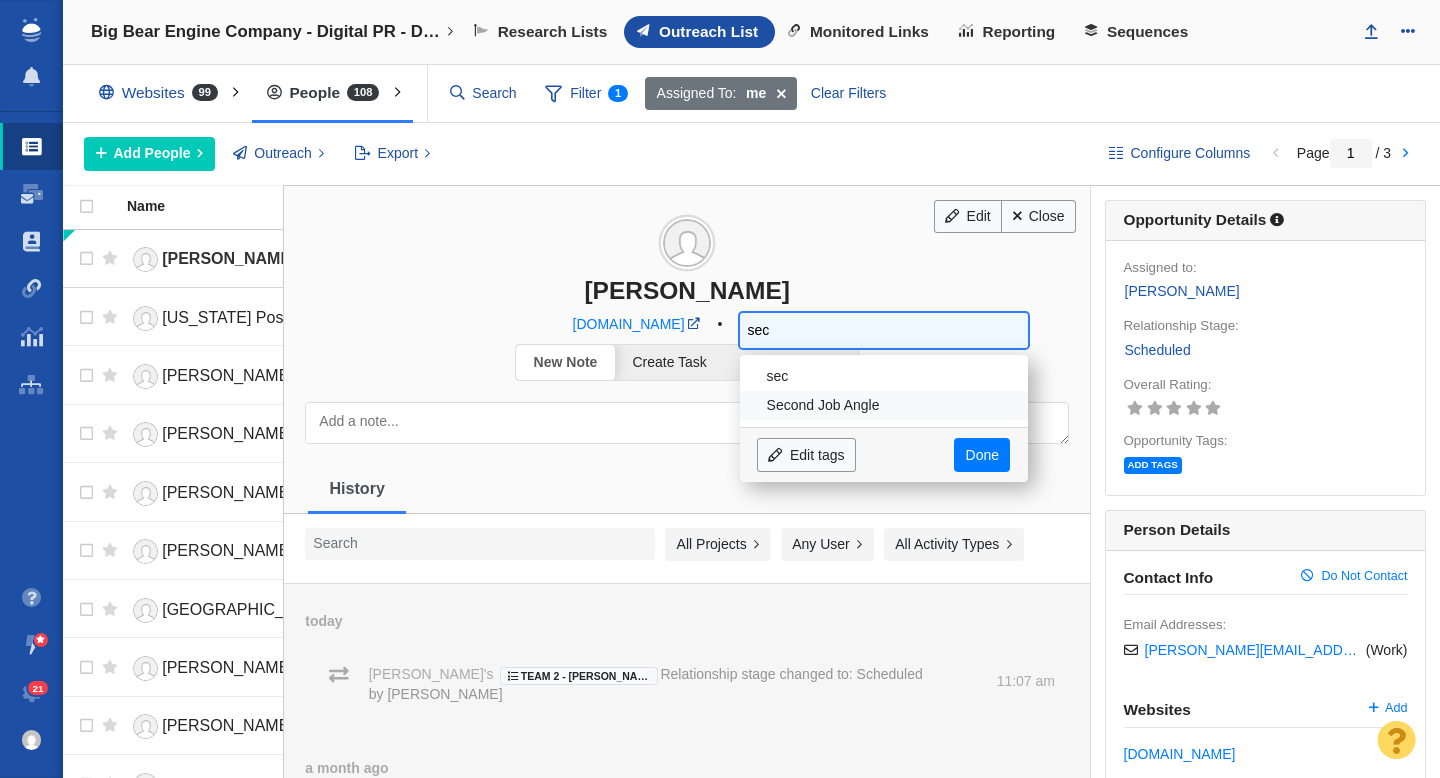 click on "Second Job Angle" at bounding box center (884, 405) 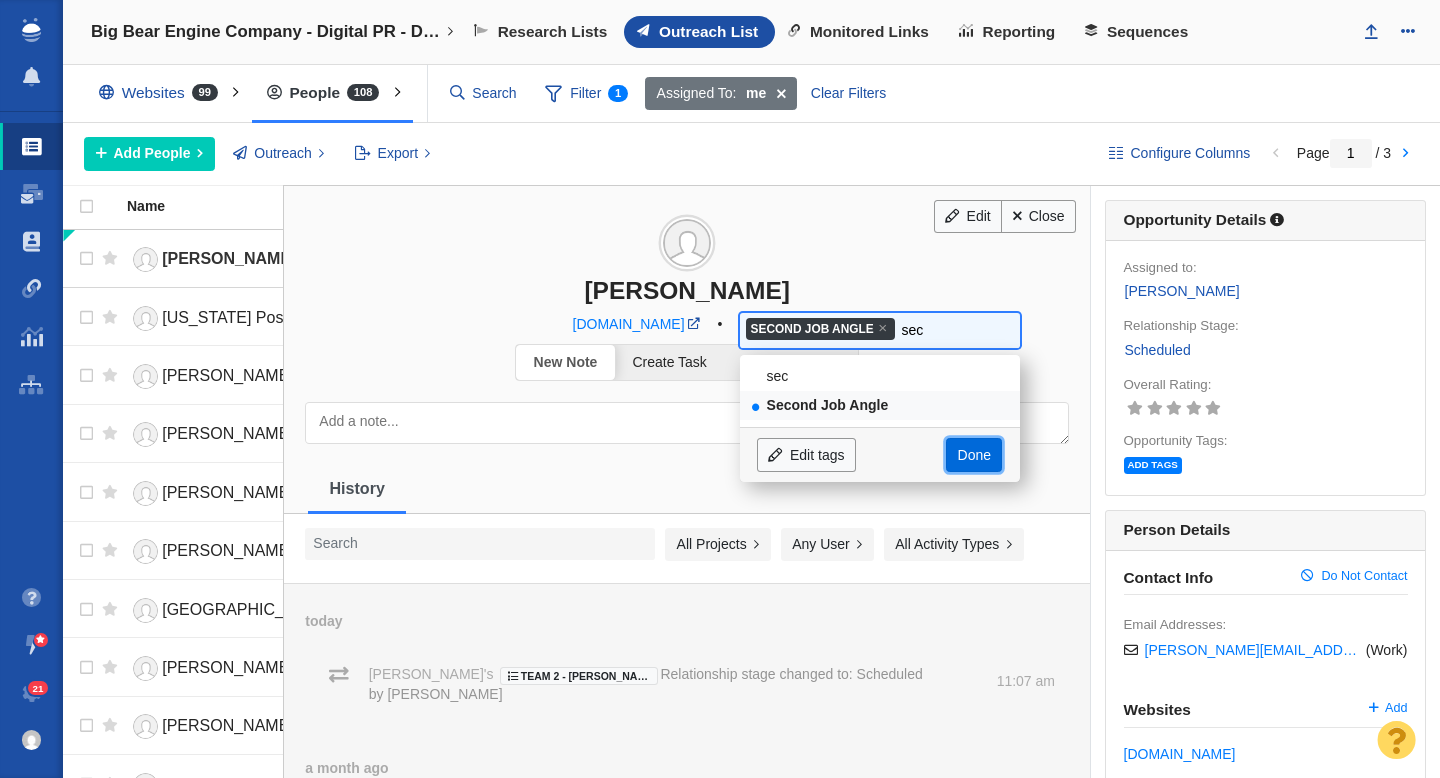 click on "Done" at bounding box center (974, 455) 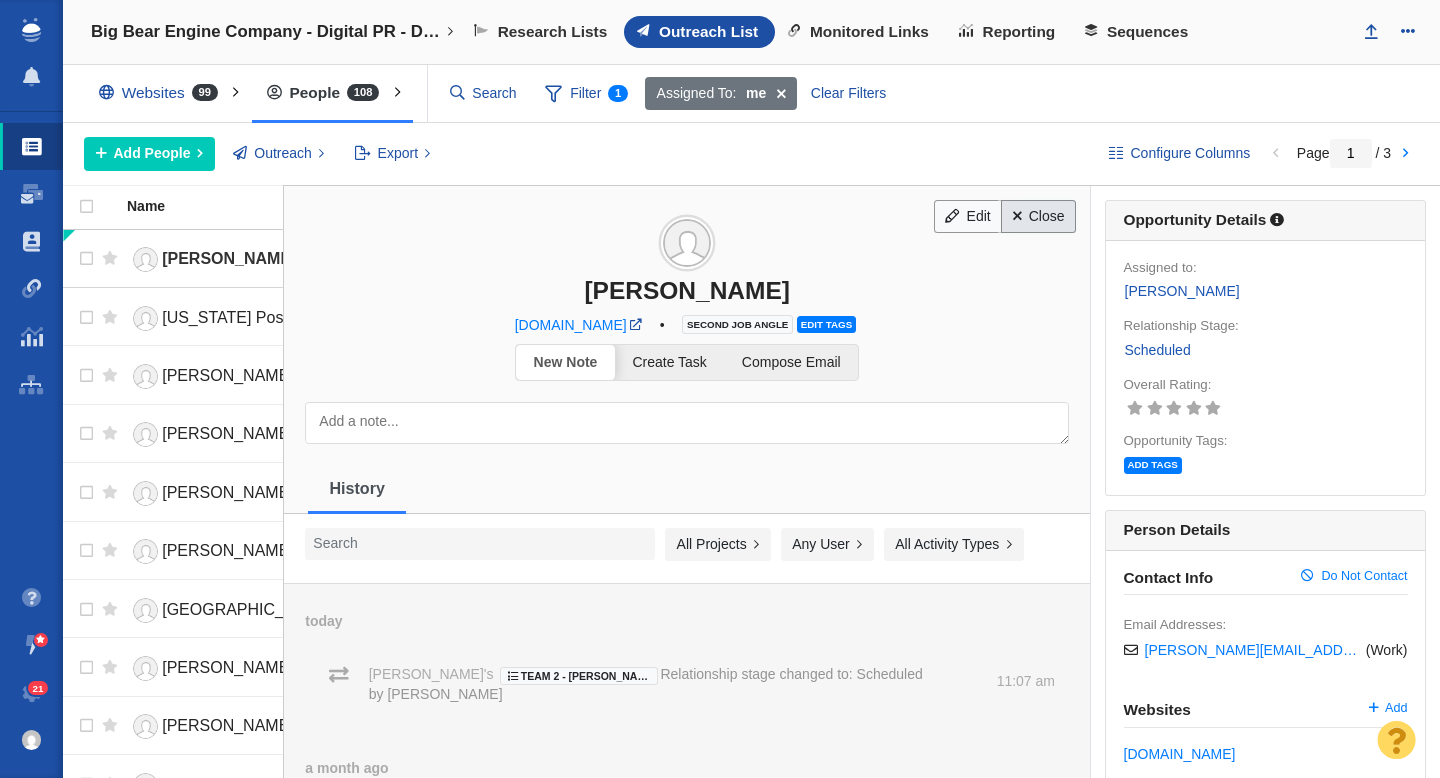 click on "Close" at bounding box center (1038, 217) 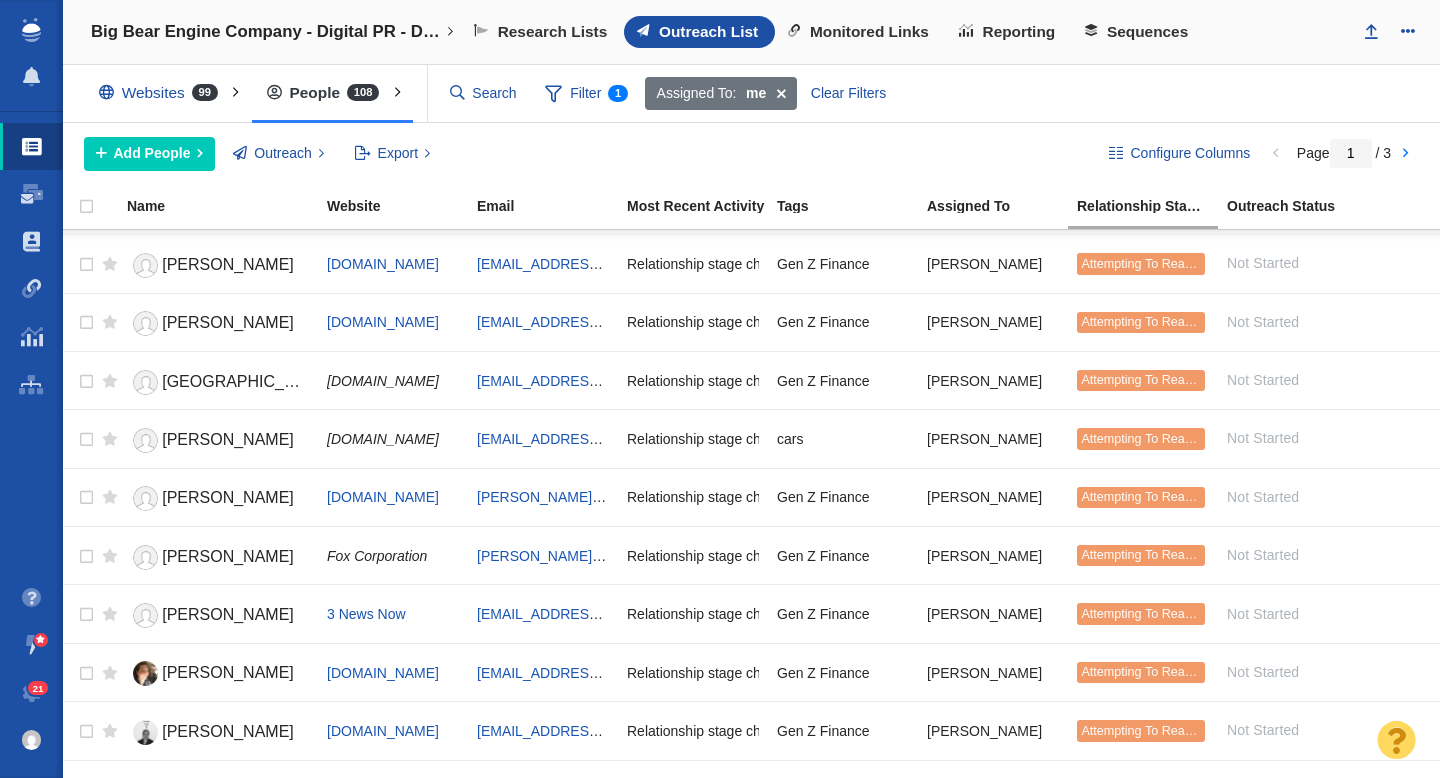 scroll, scrollTop: 0, scrollLeft: 0, axis: both 